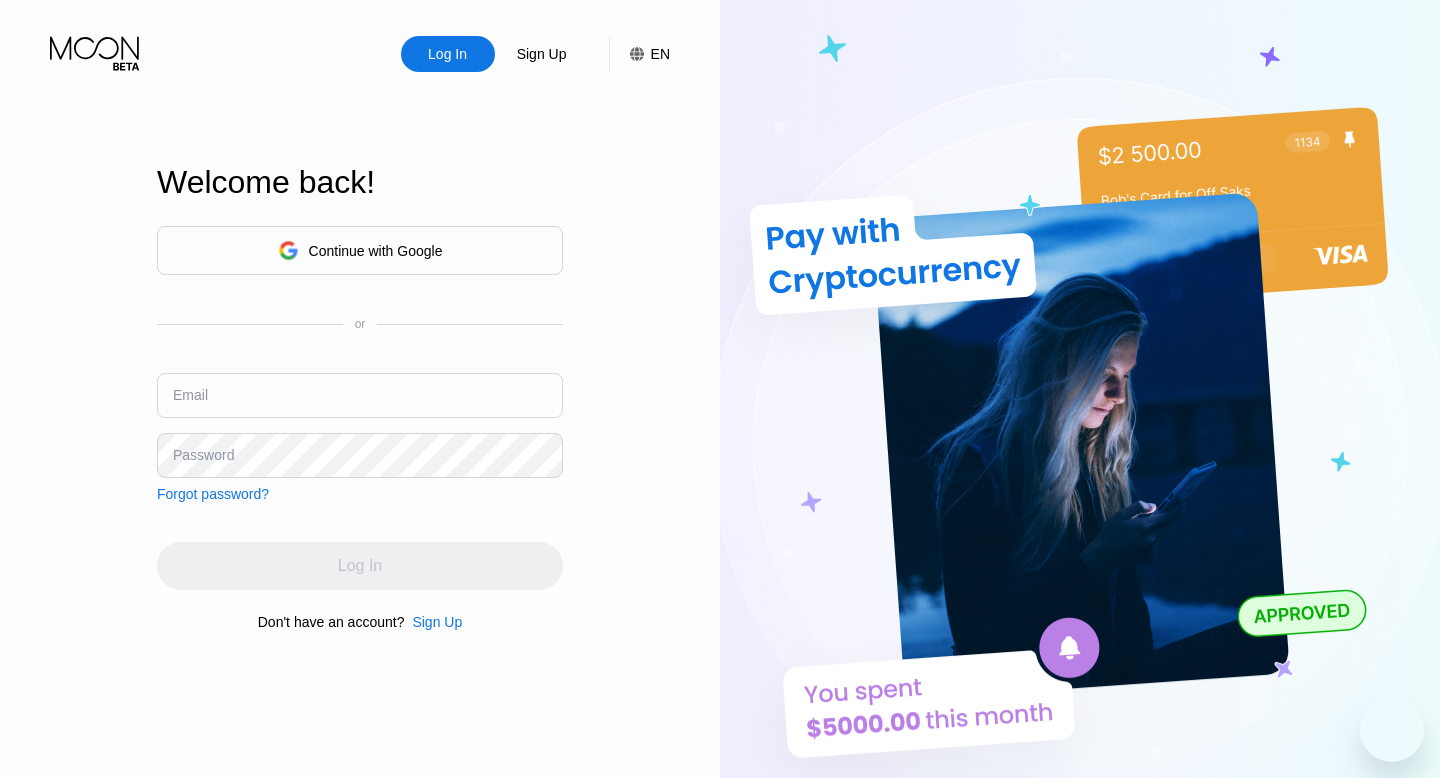 scroll, scrollTop: 0, scrollLeft: 0, axis: both 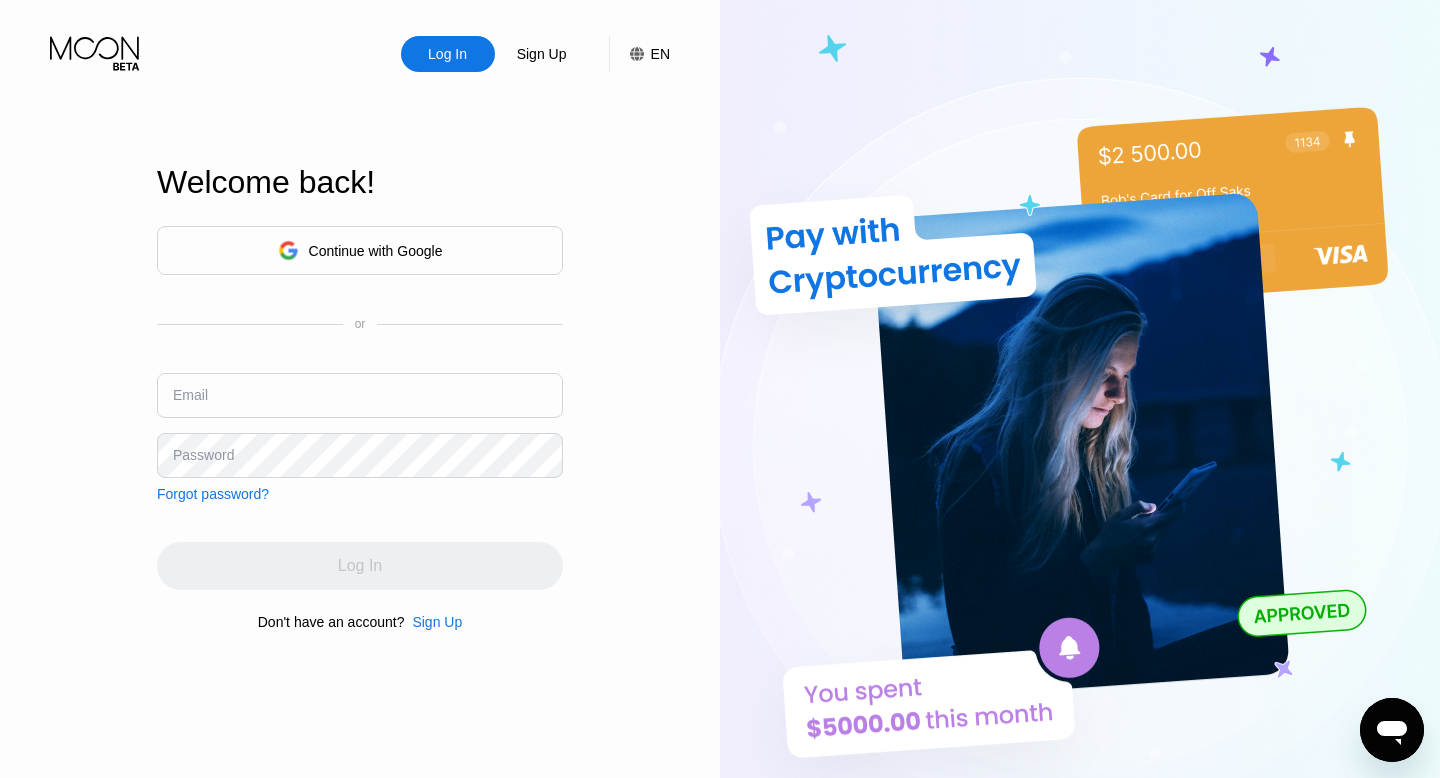 click on "Continue with Google" at bounding box center [376, 251] 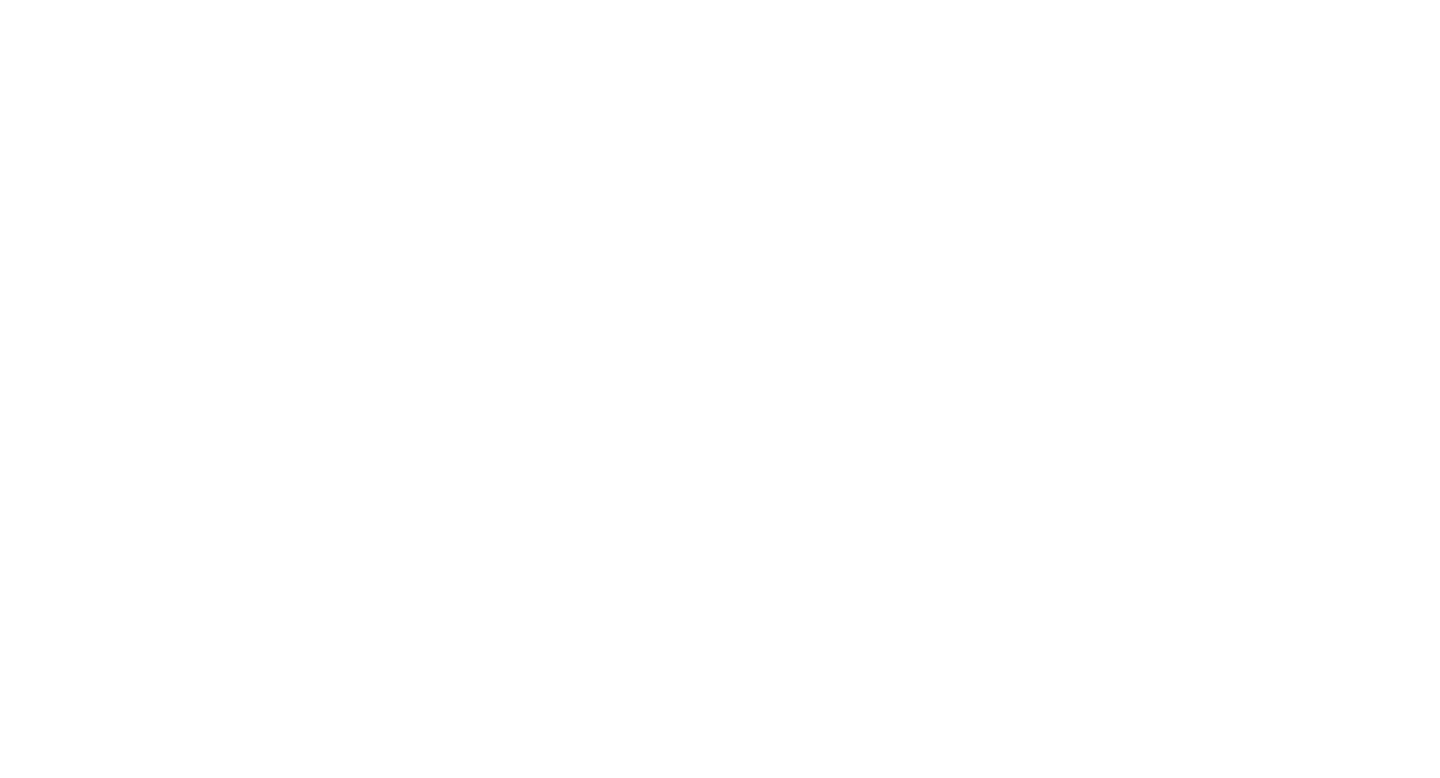 scroll, scrollTop: 0, scrollLeft: 0, axis: both 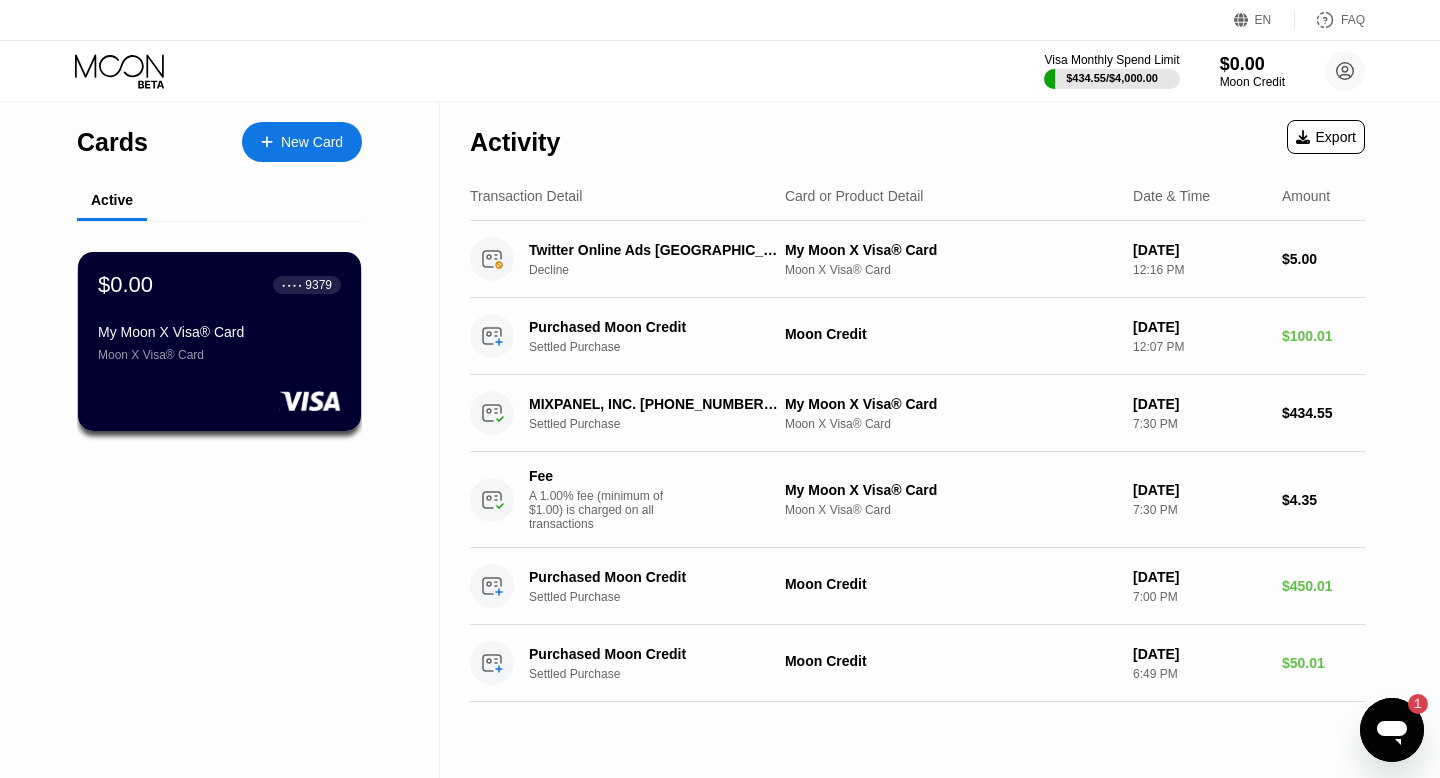 click 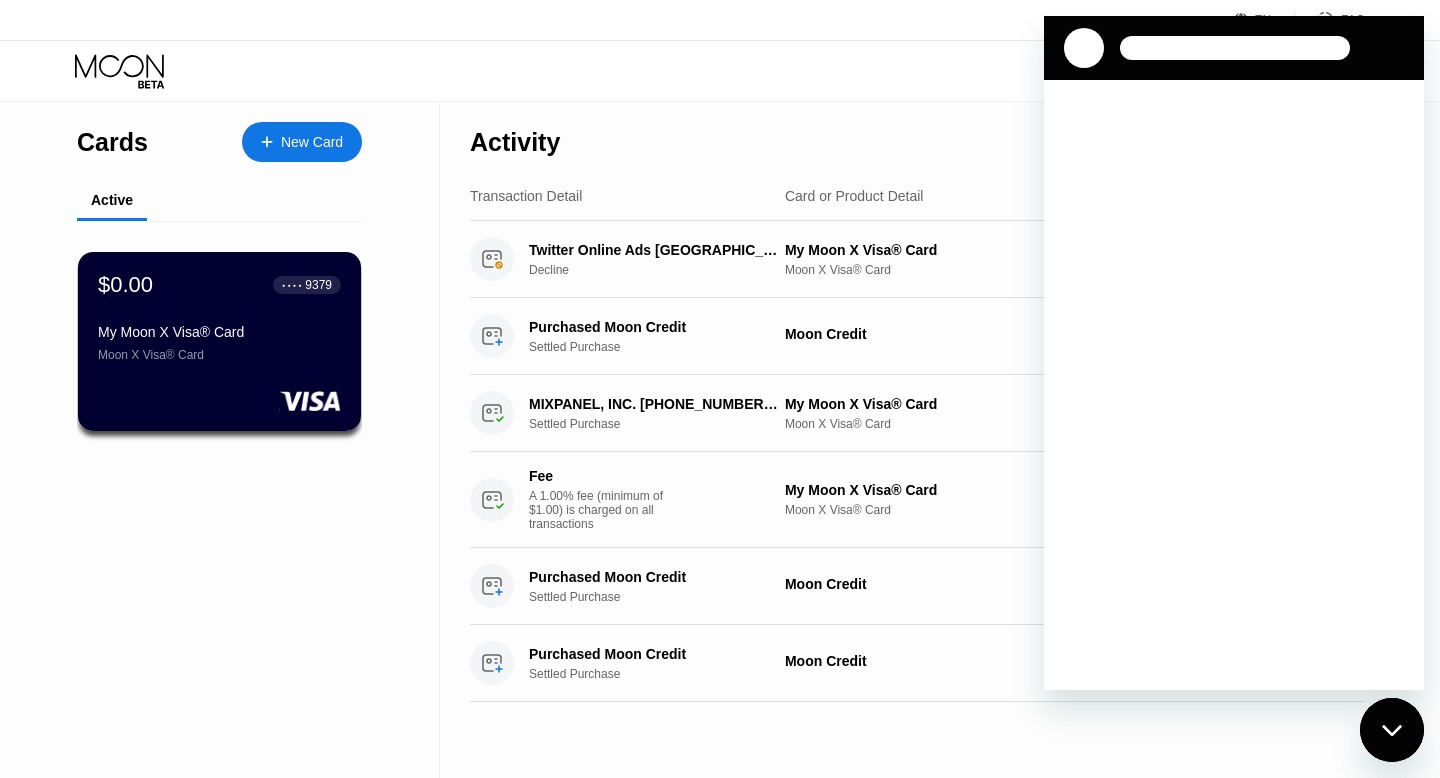 scroll, scrollTop: 0, scrollLeft: 0, axis: both 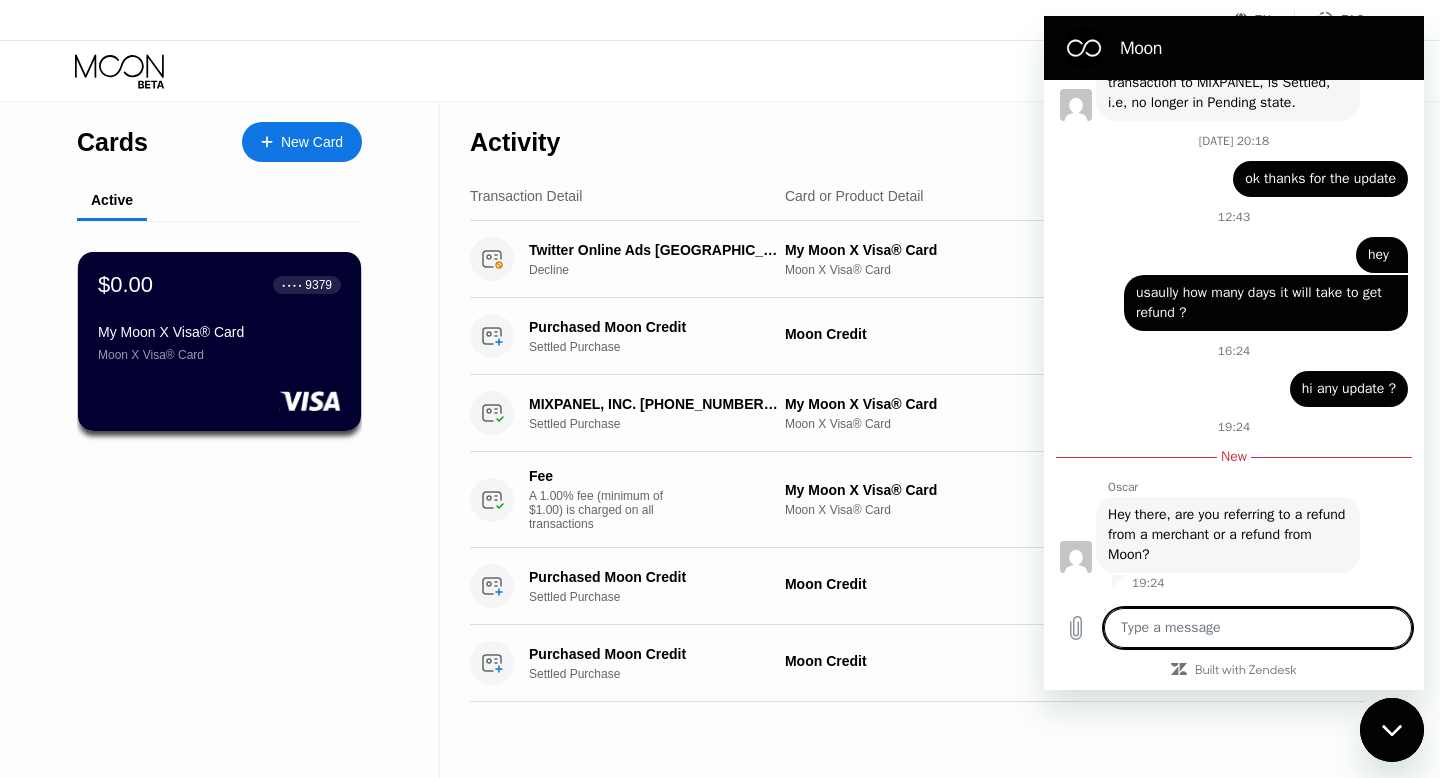 click at bounding box center [1258, 628] 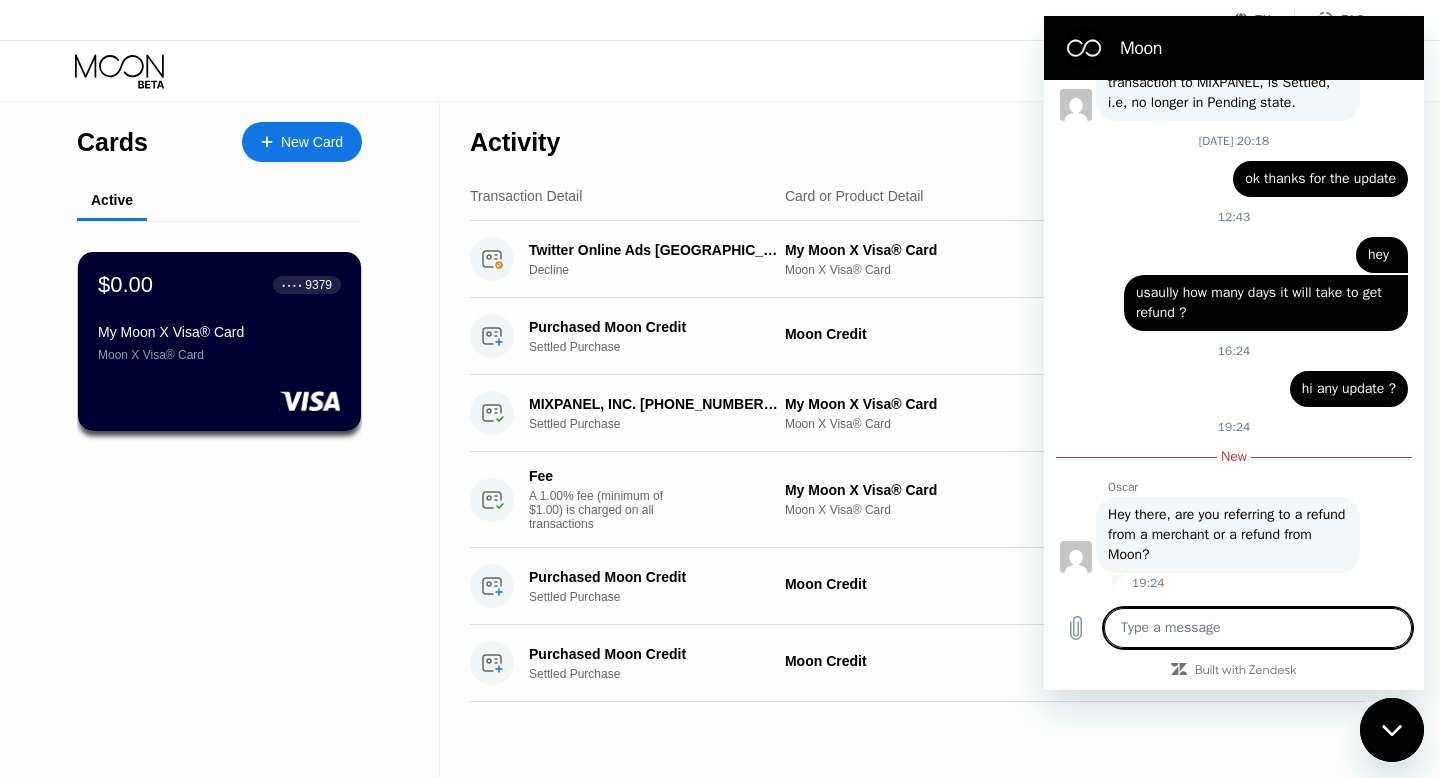 type on "r" 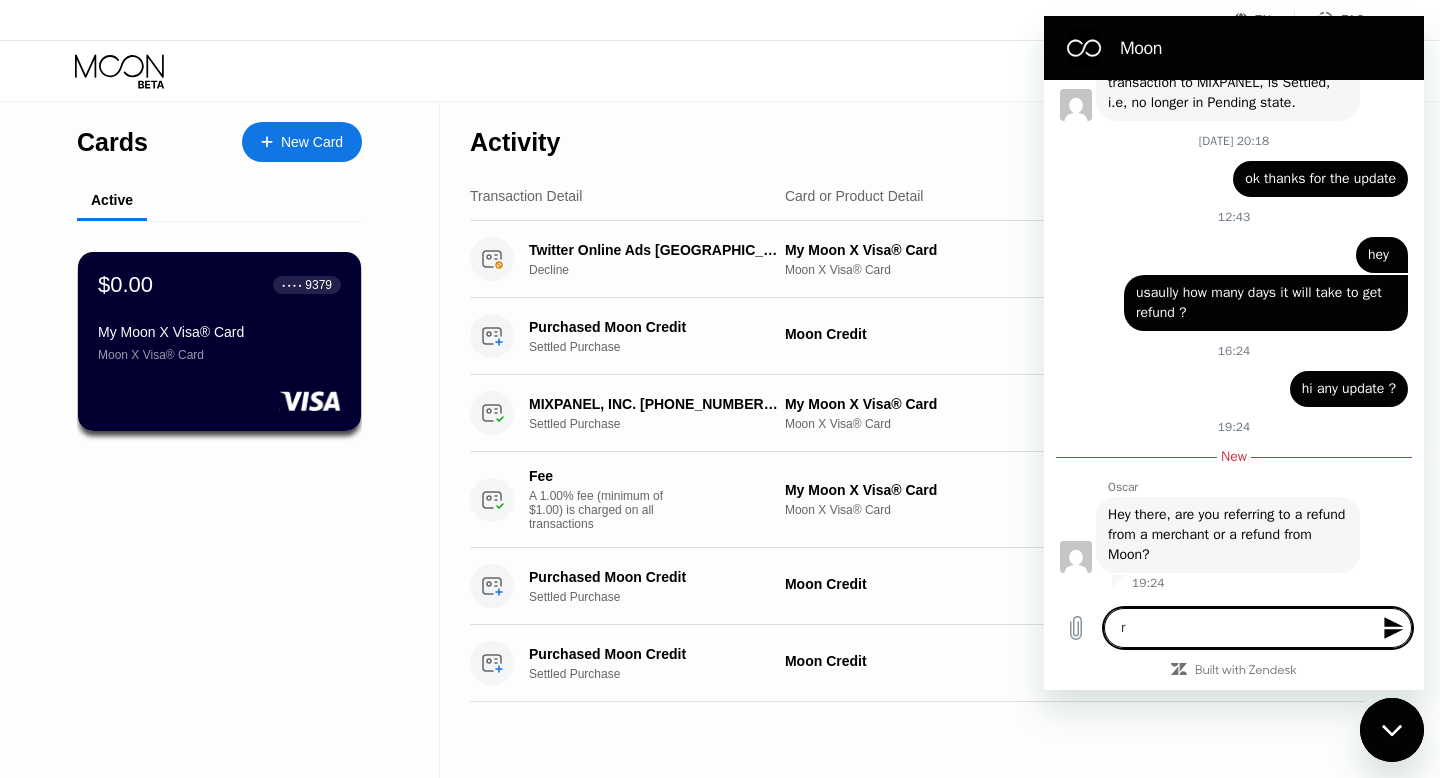 type on "re" 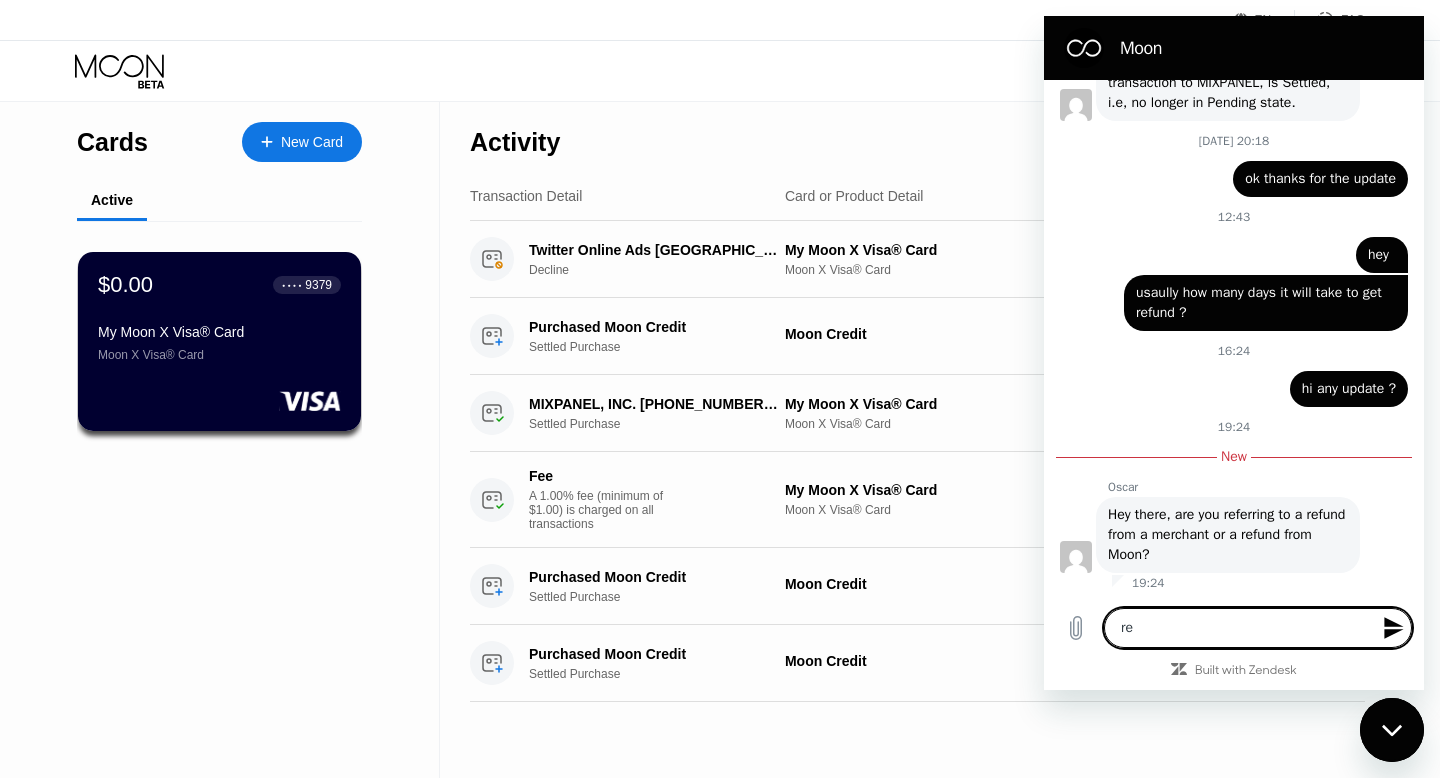 type on "ref" 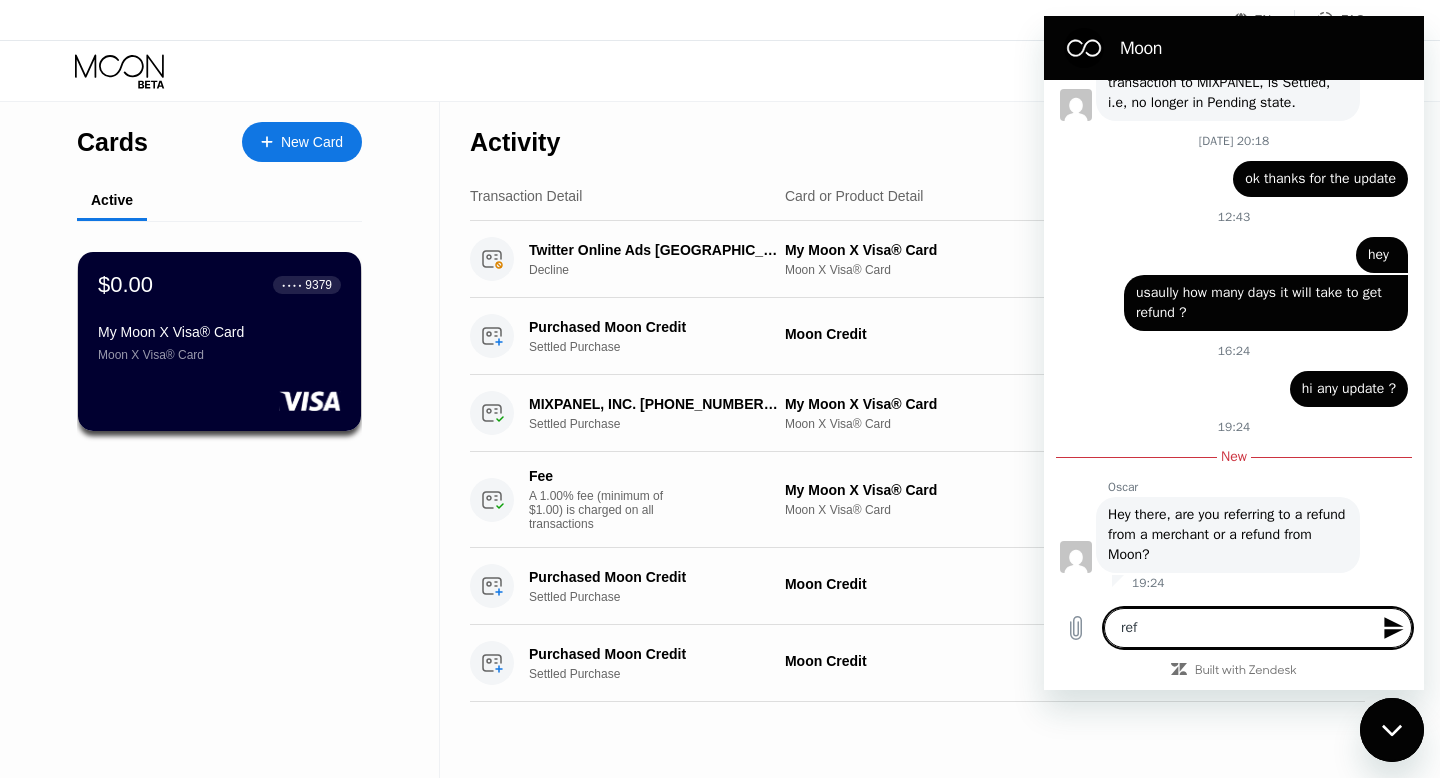 type on "refu" 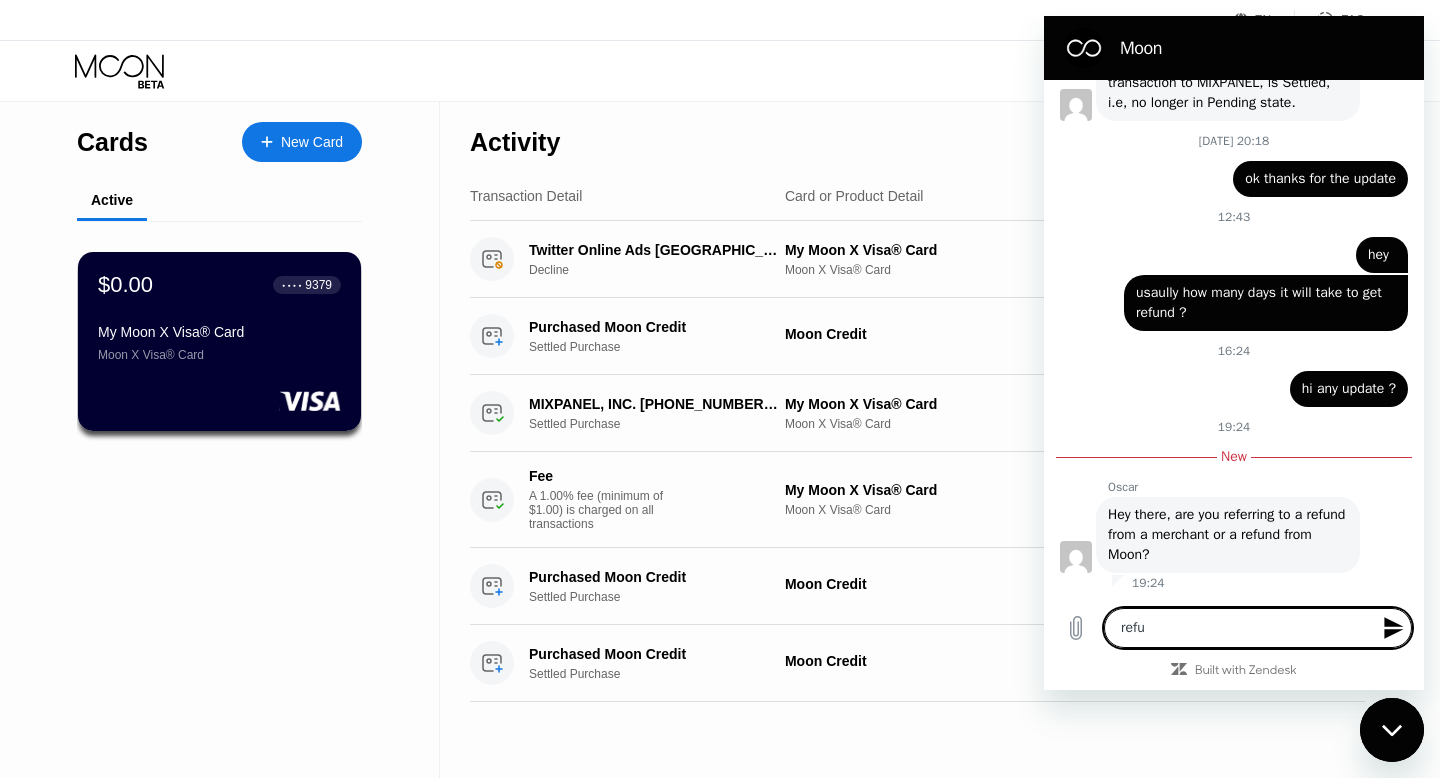 type on "refun" 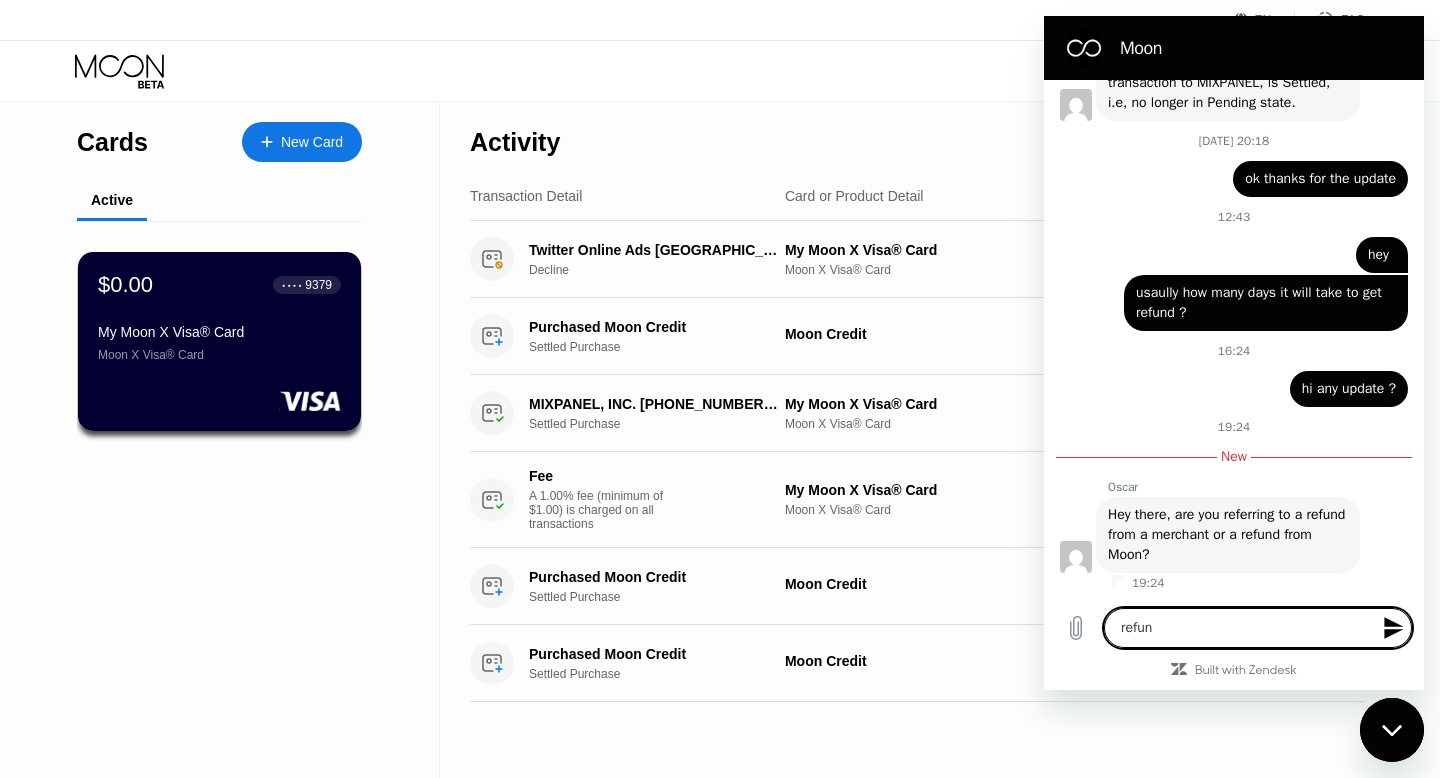 type on "refund" 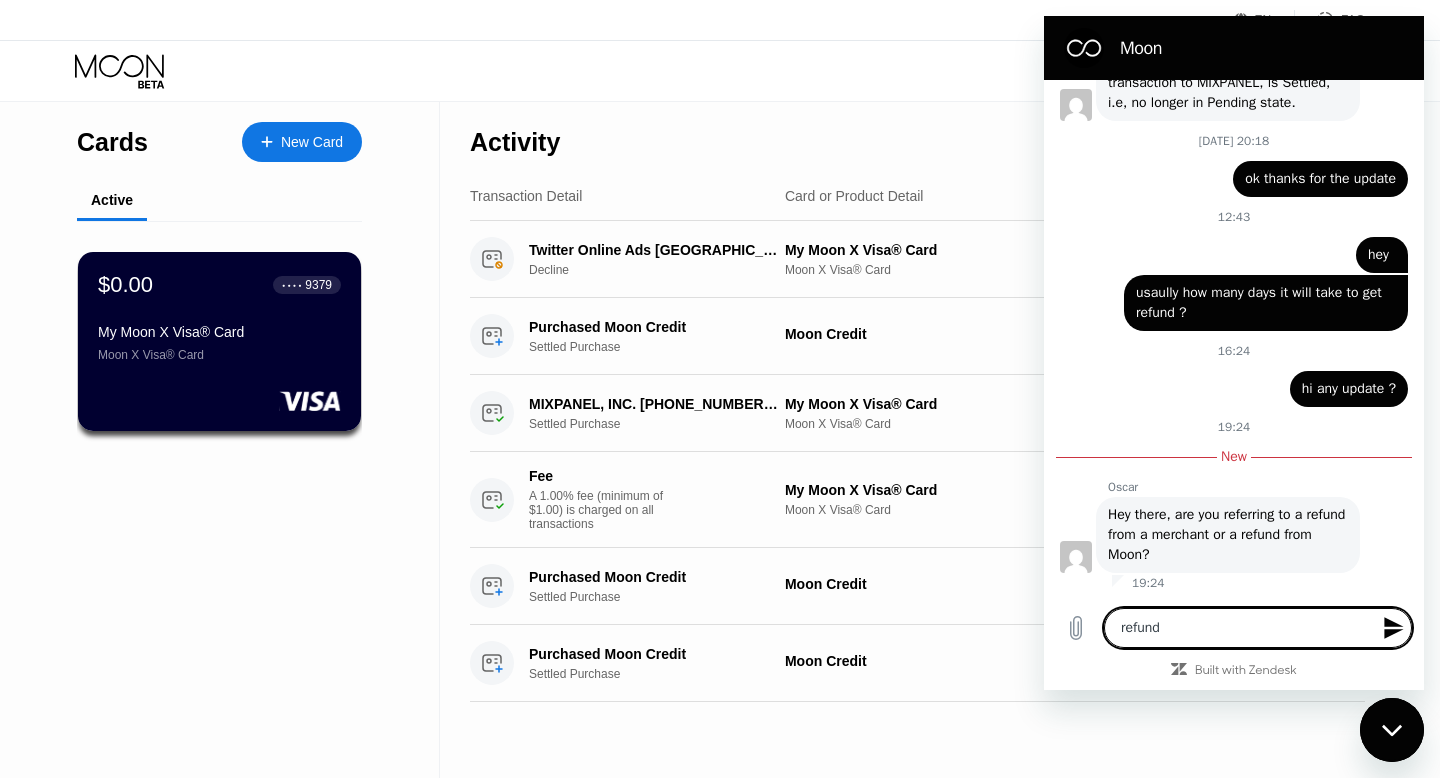 type on "x" 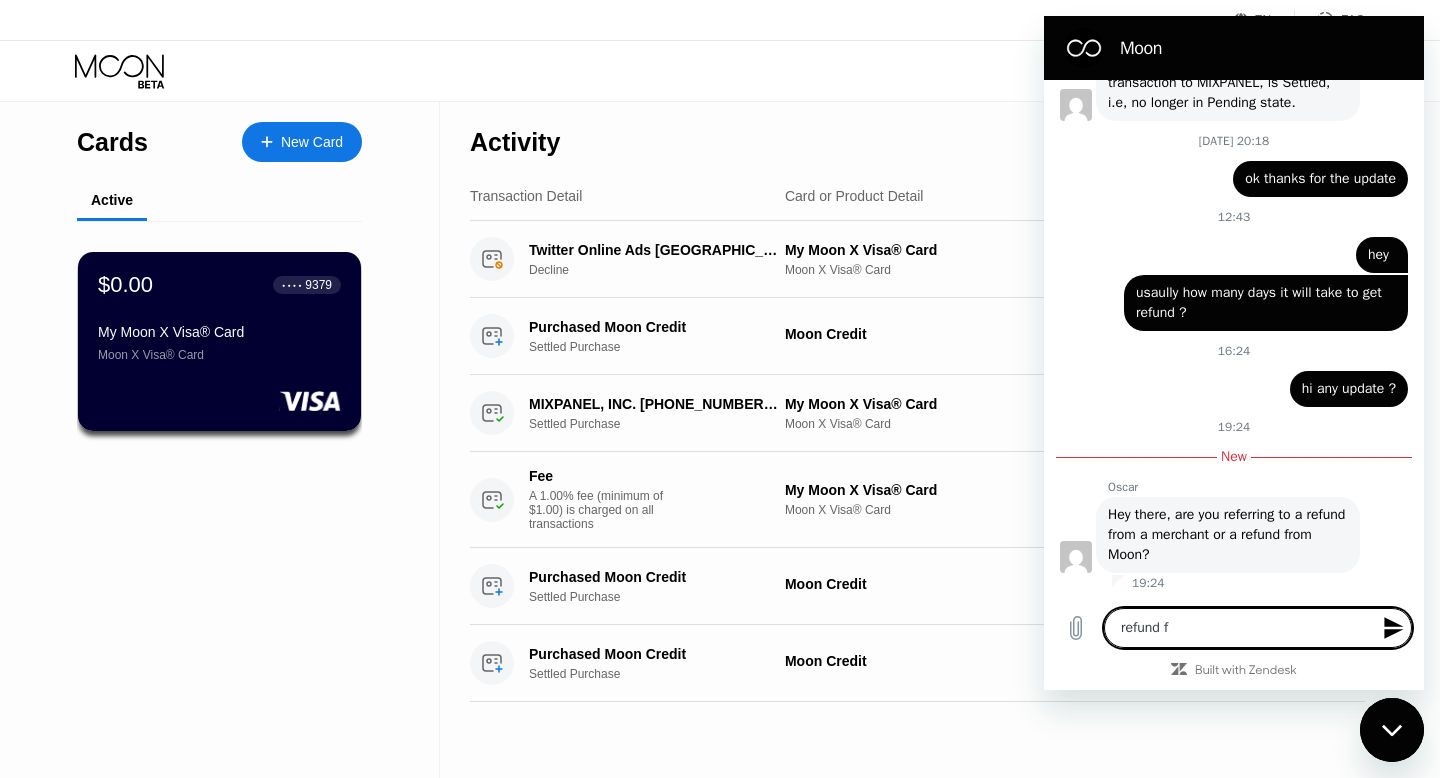 type on "refund fr" 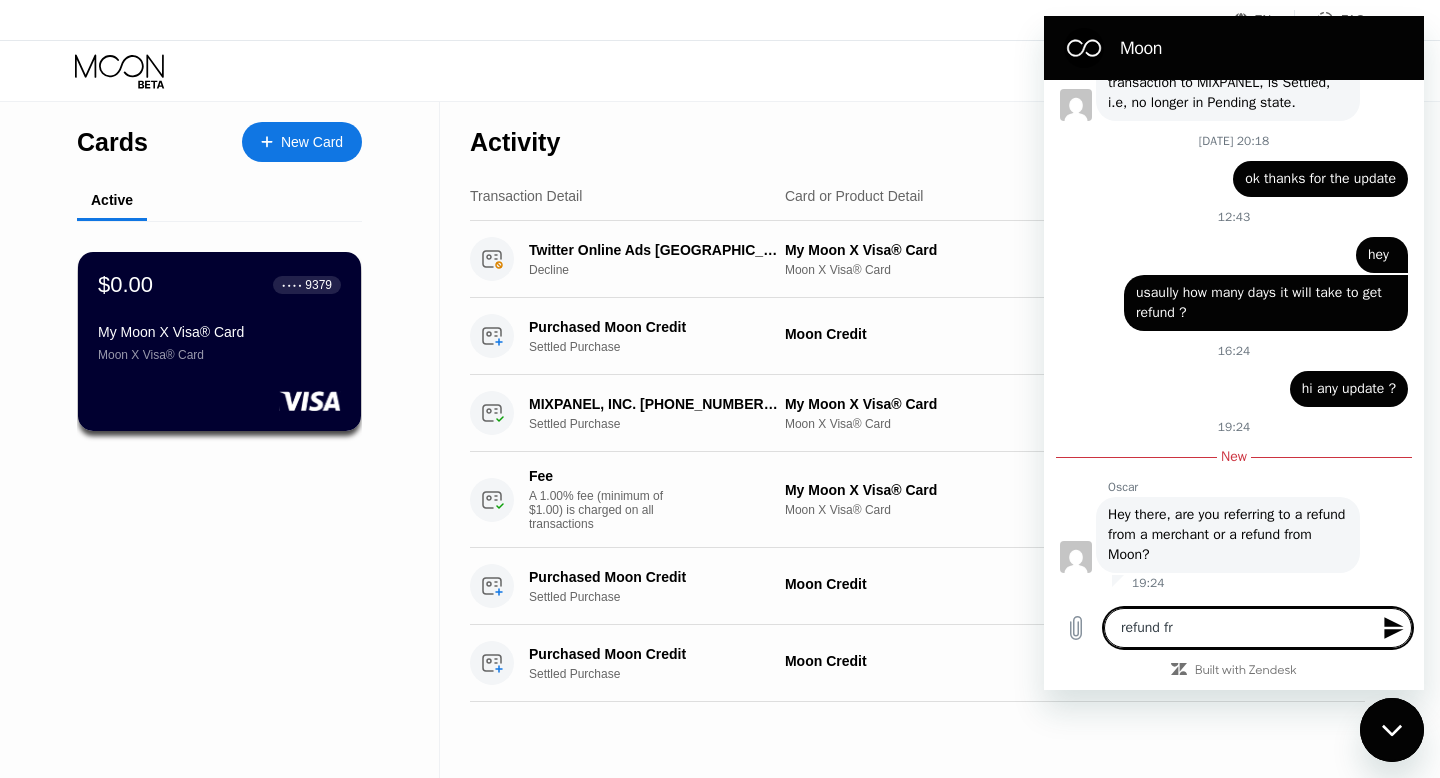 type on "refund fro" 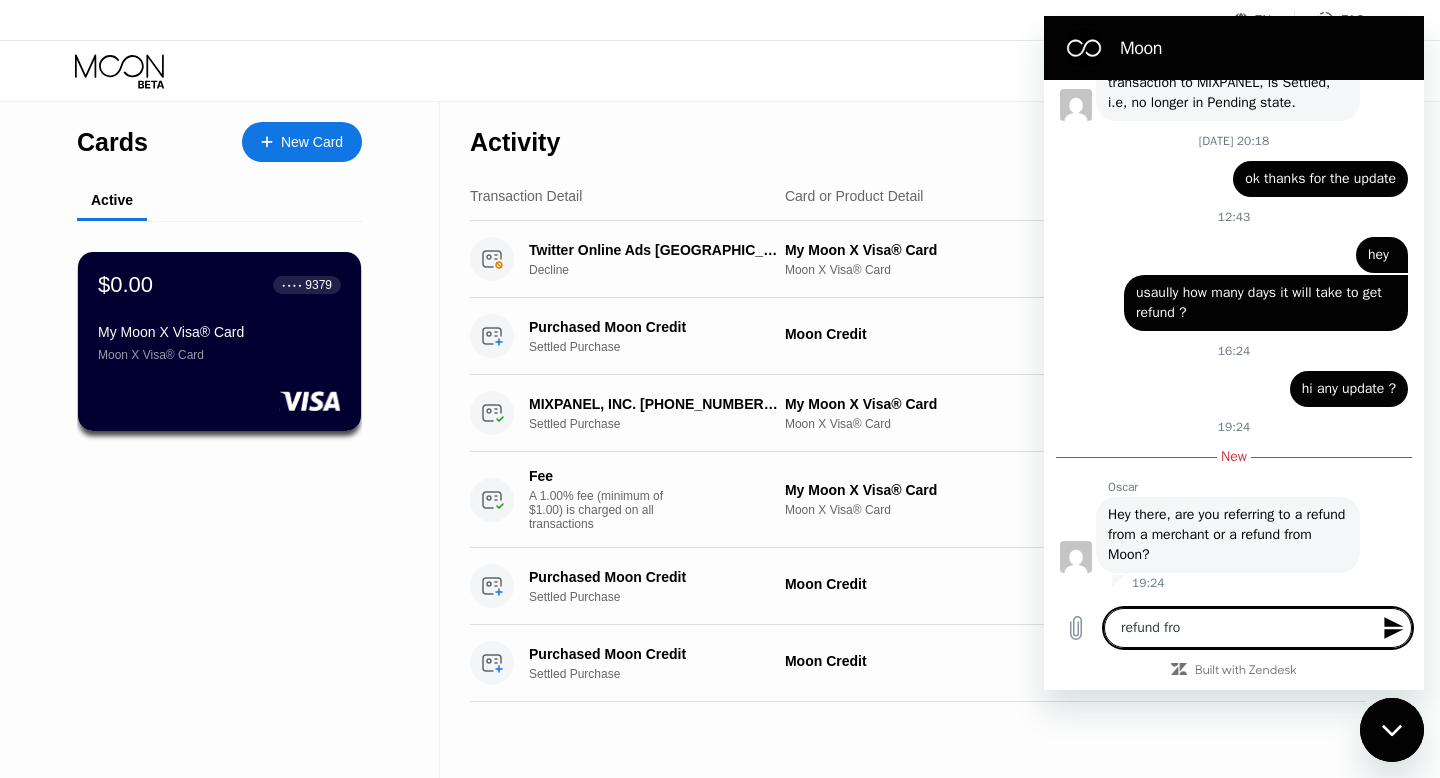 type on "refund from" 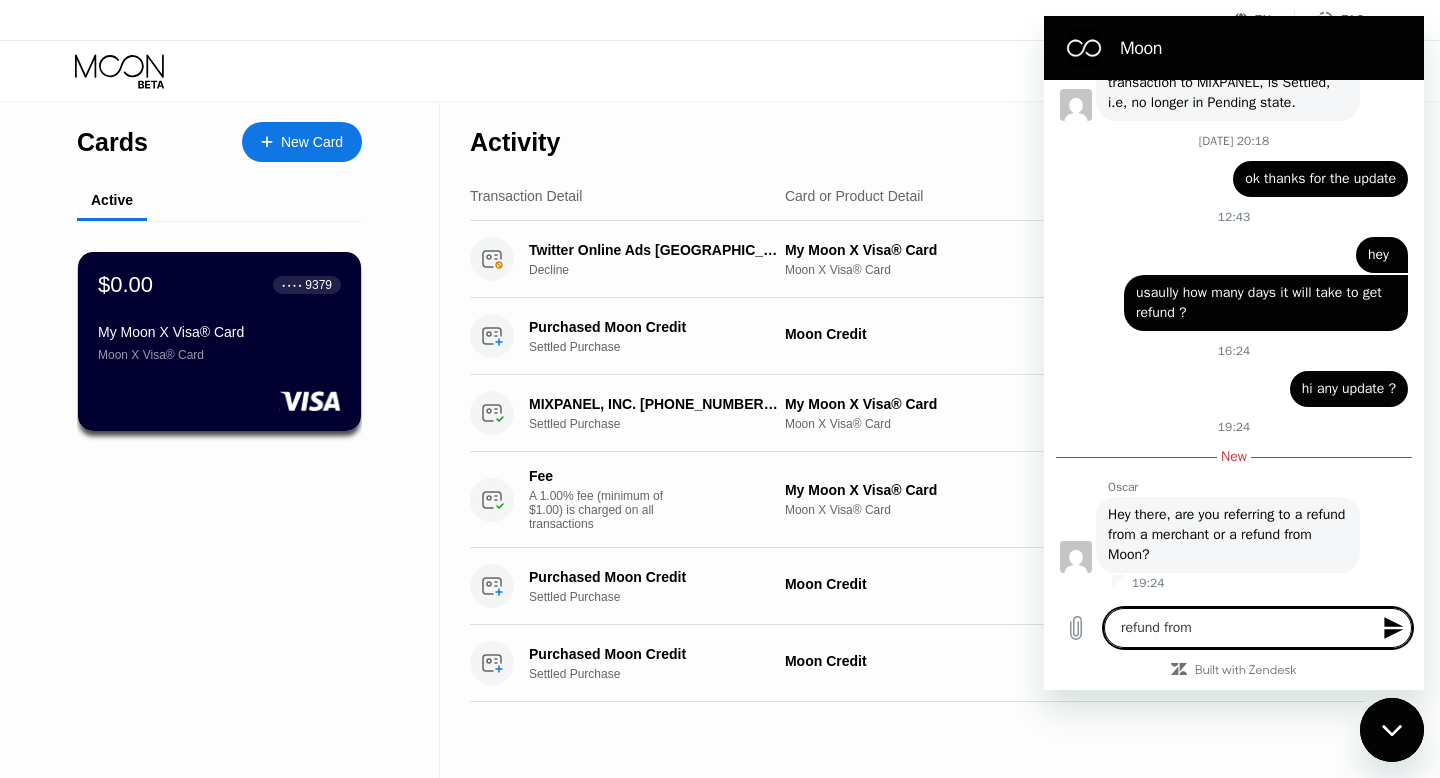 type on "refund from" 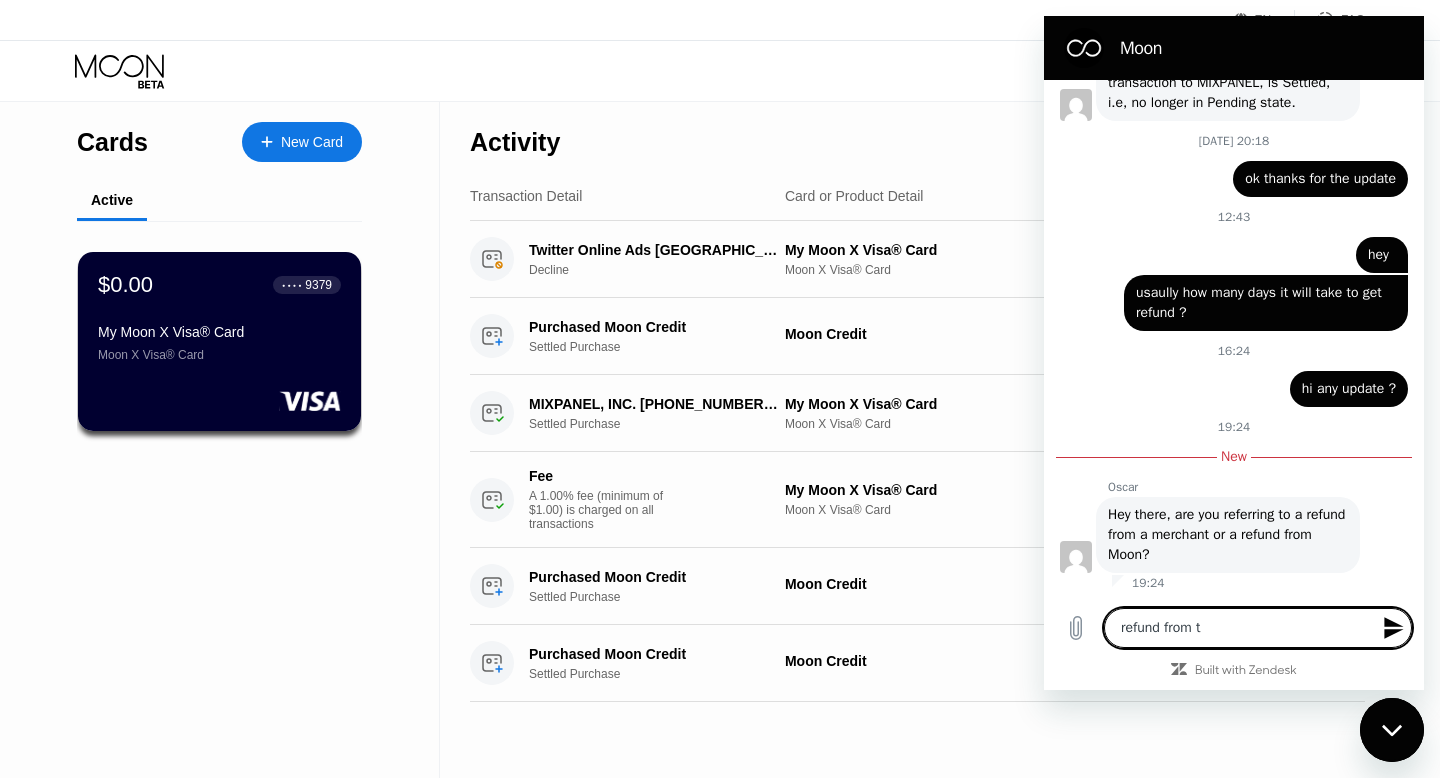 type on "refund from th" 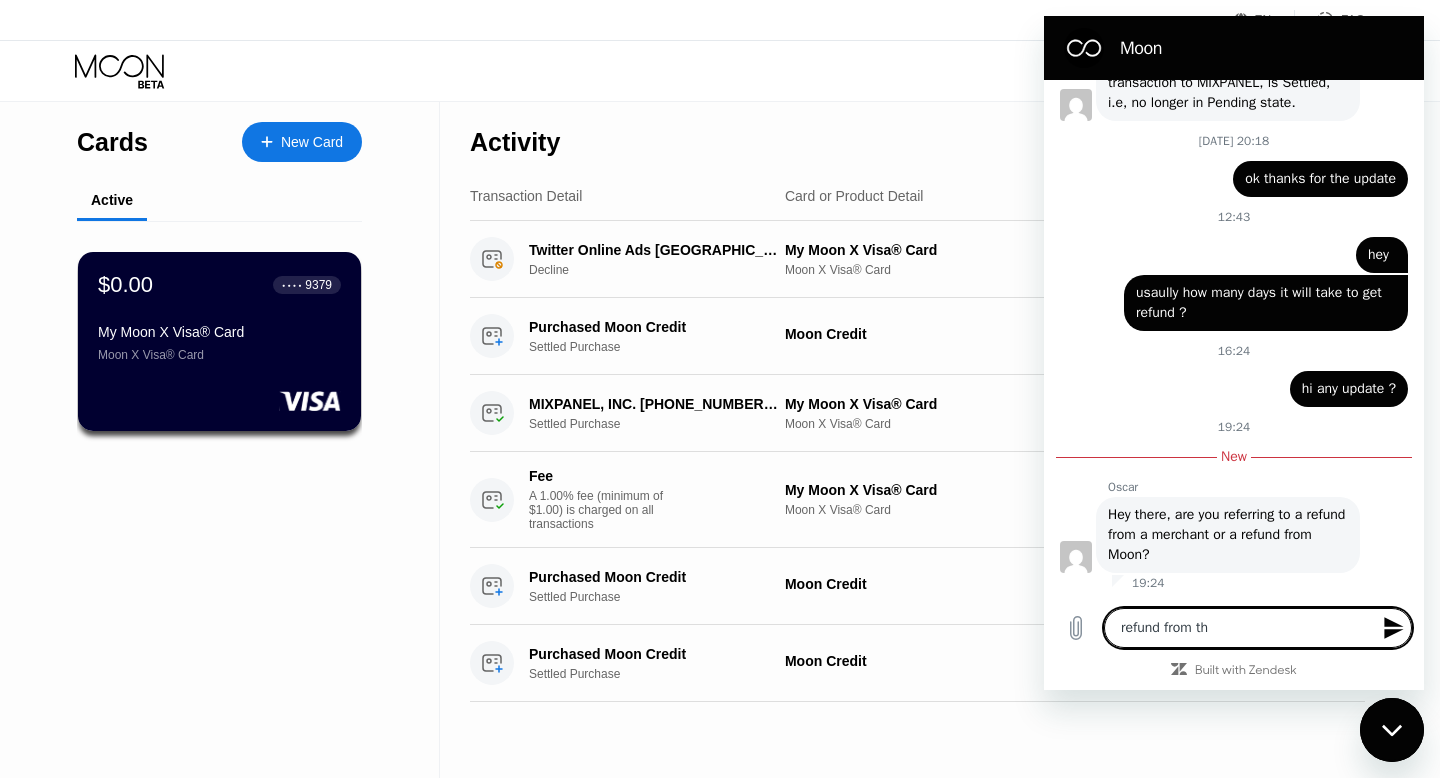 type on "refund from the" 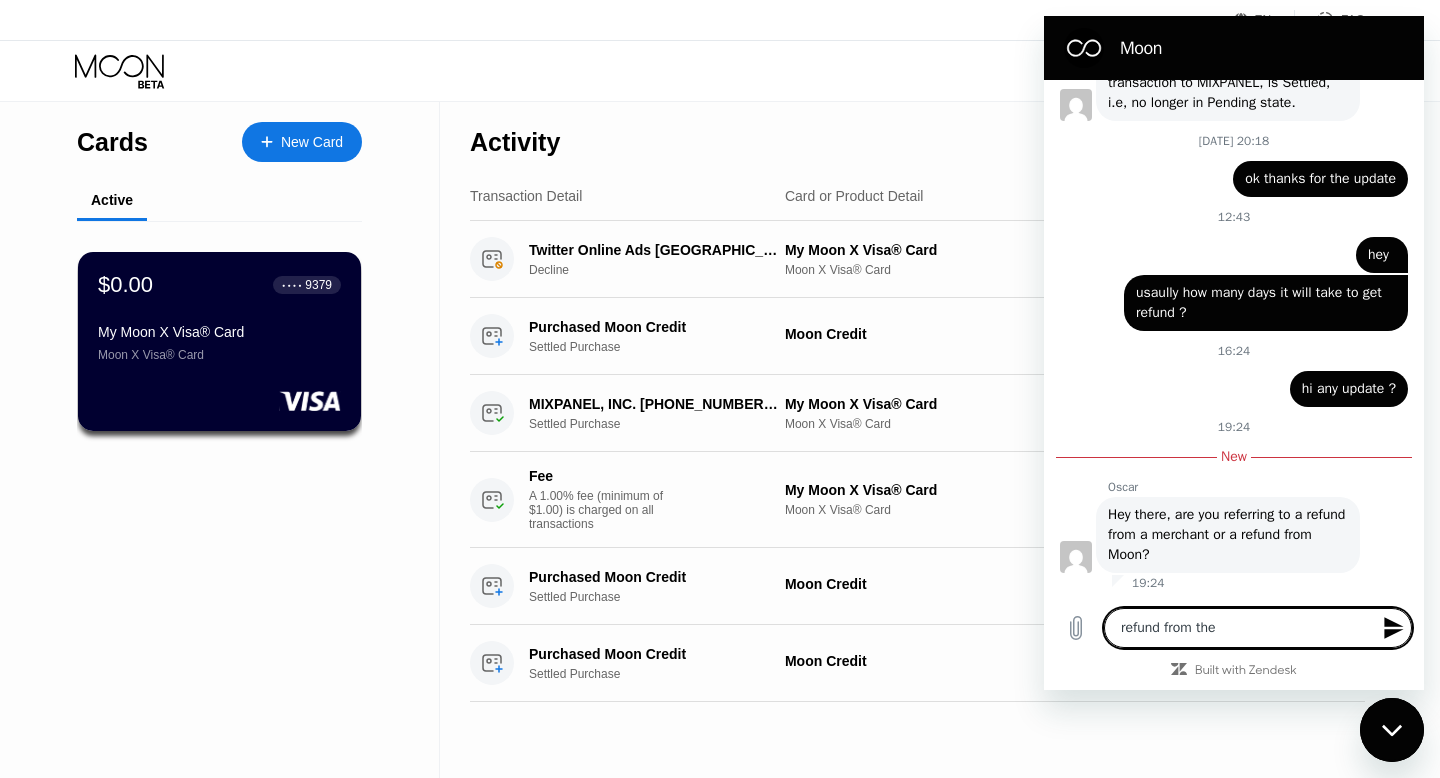 type on "x" 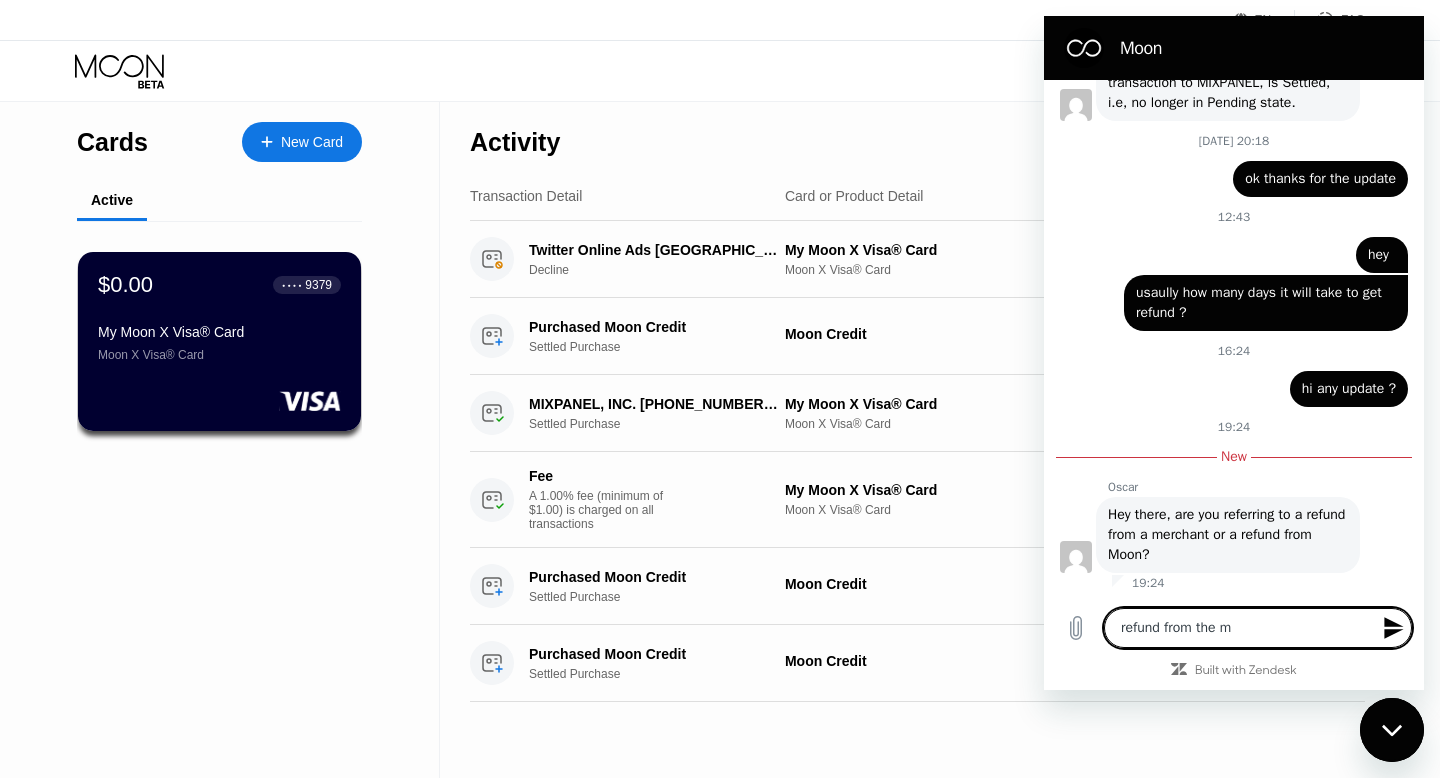 type on "refund from the mo" 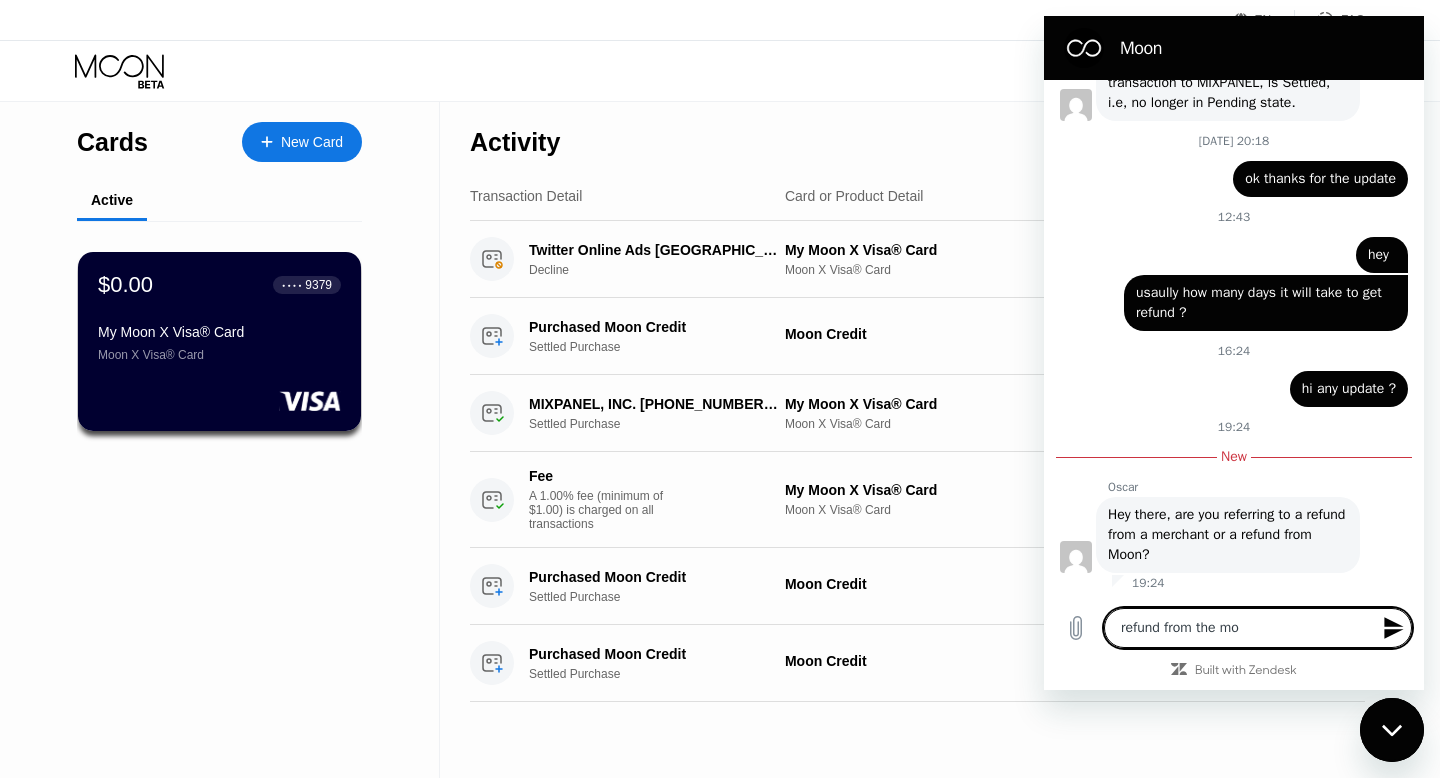type on "refund from the moo" 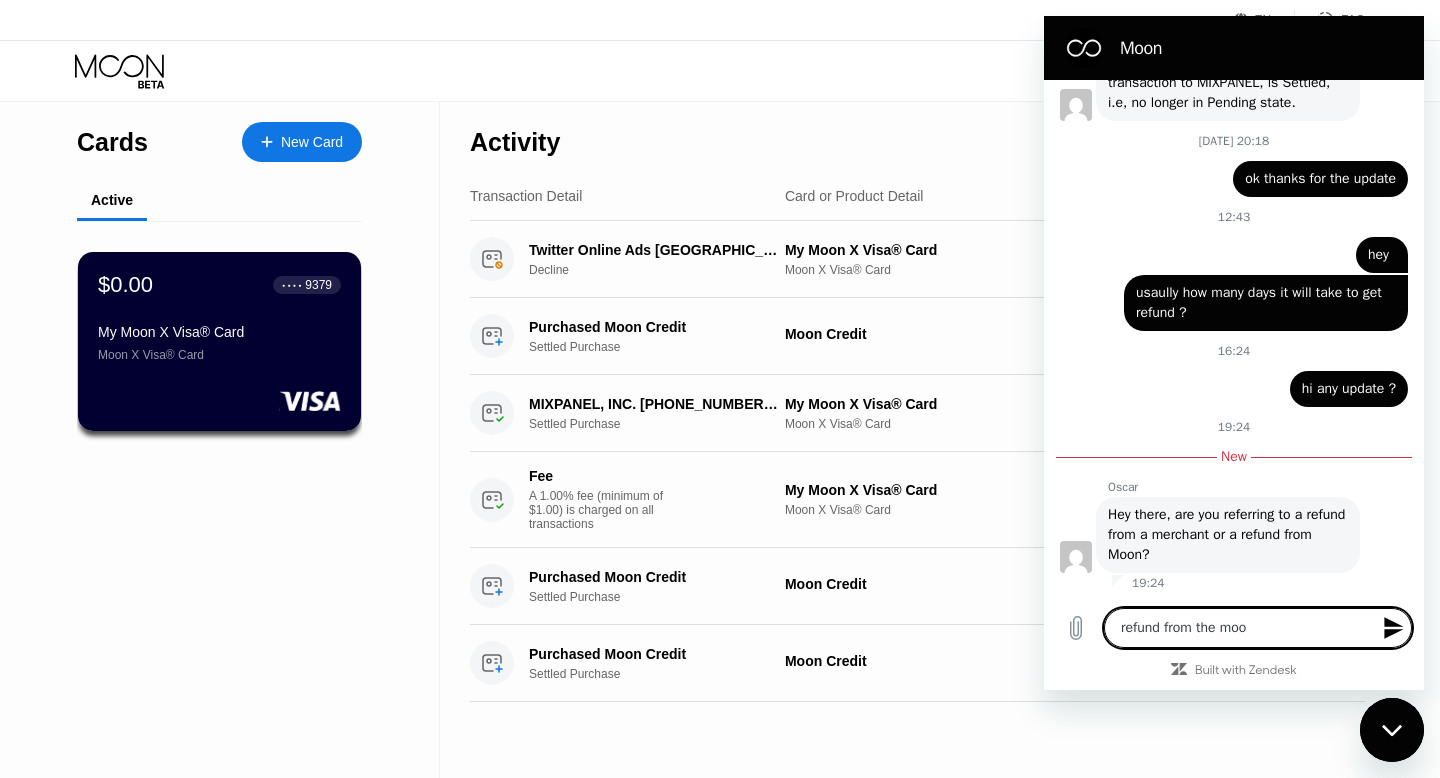 type on "refund from the moon" 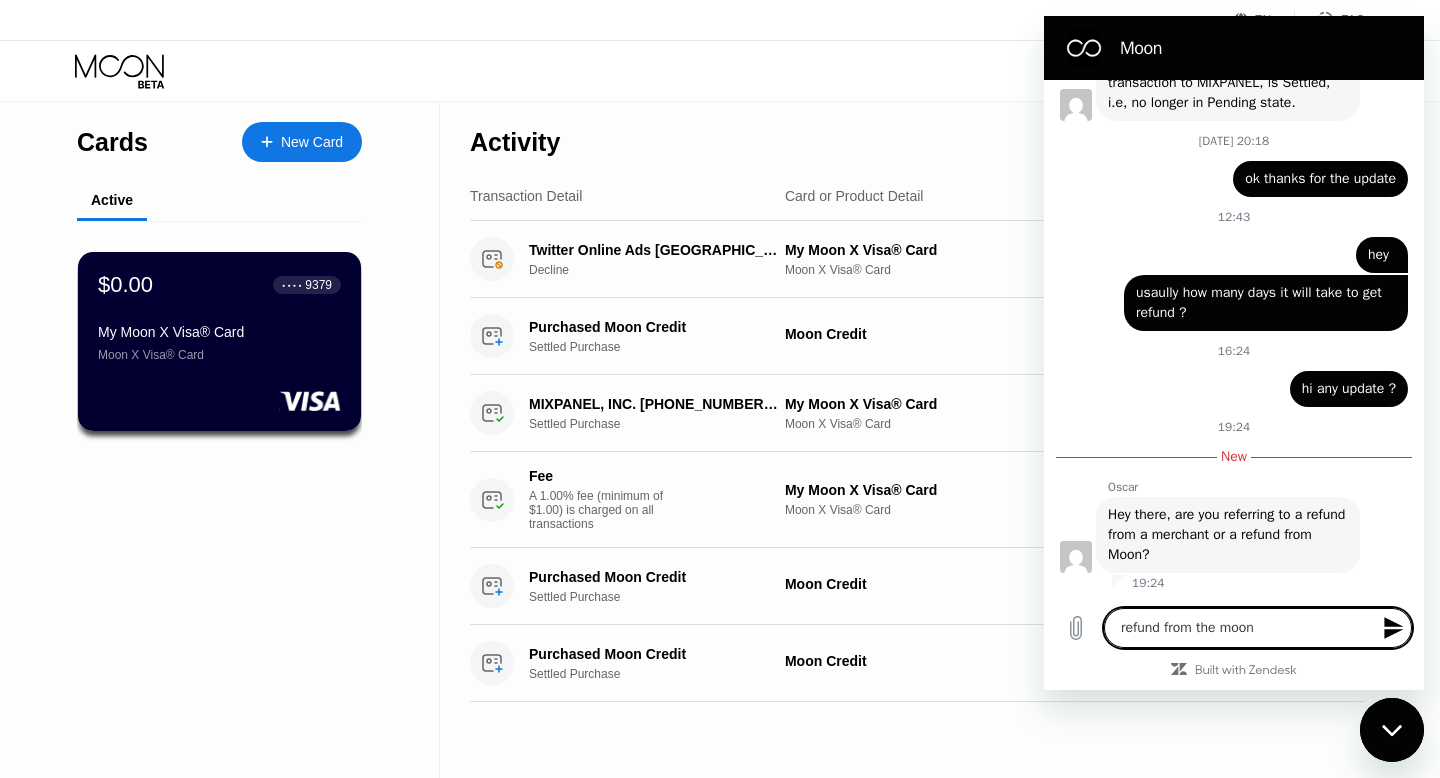 type 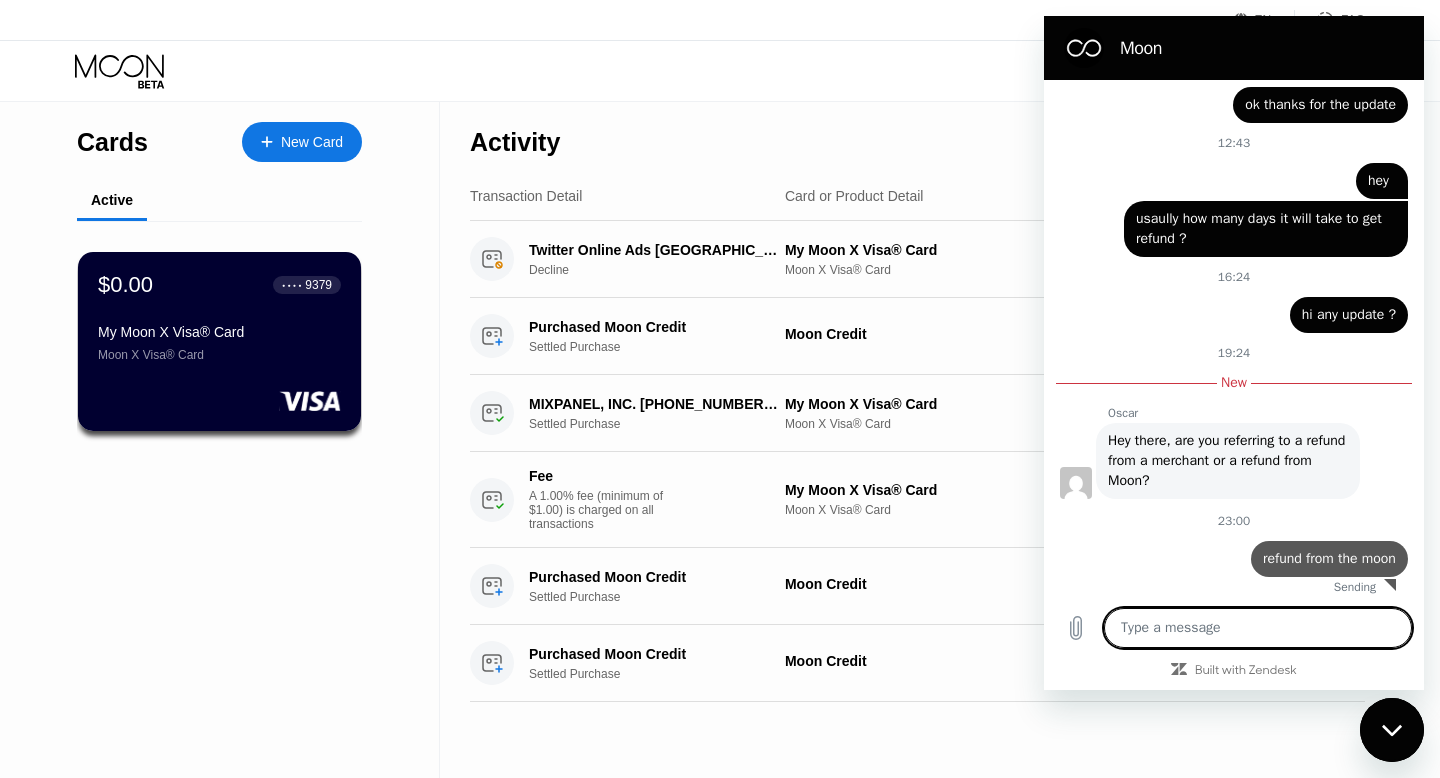 type on "x" 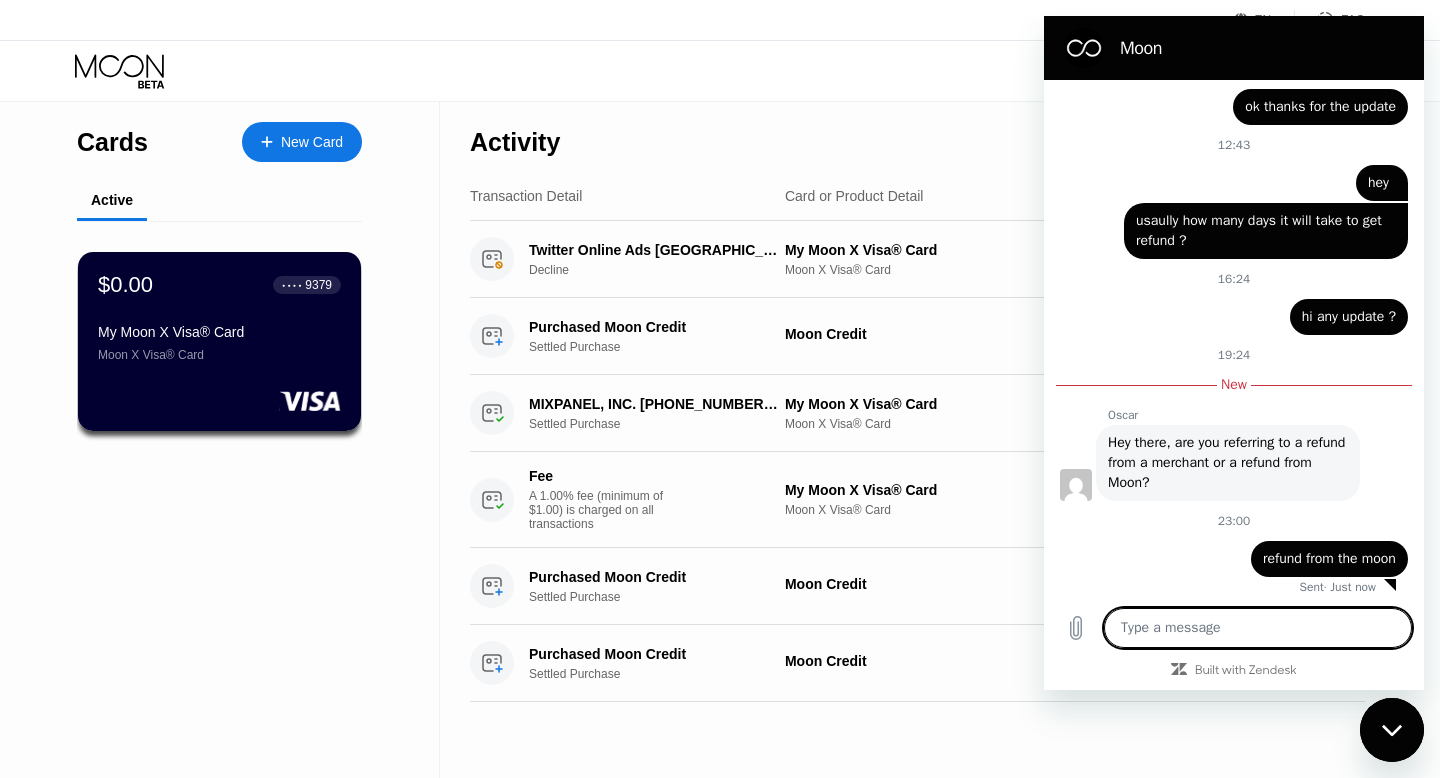 type on "1" 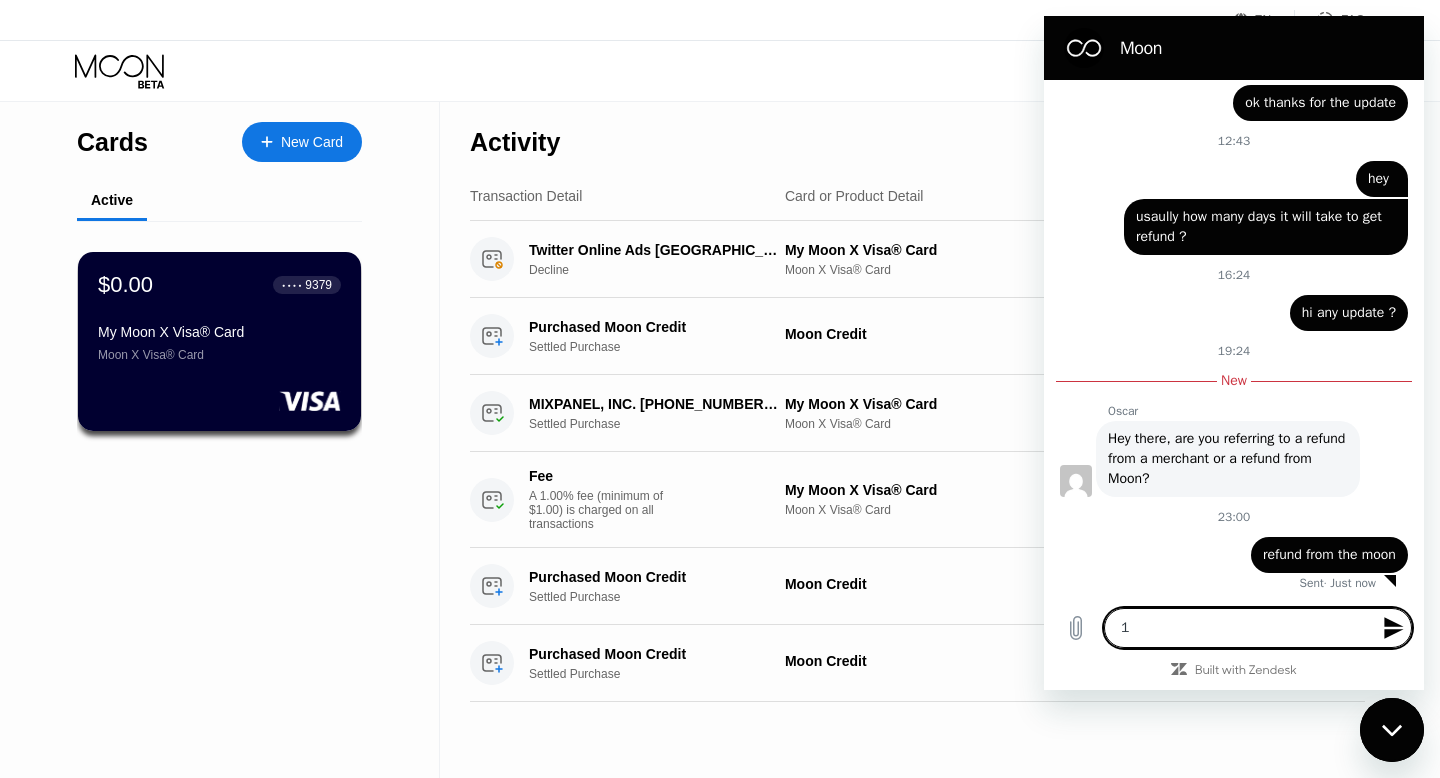 scroll, scrollTop: 1659, scrollLeft: 0, axis: vertical 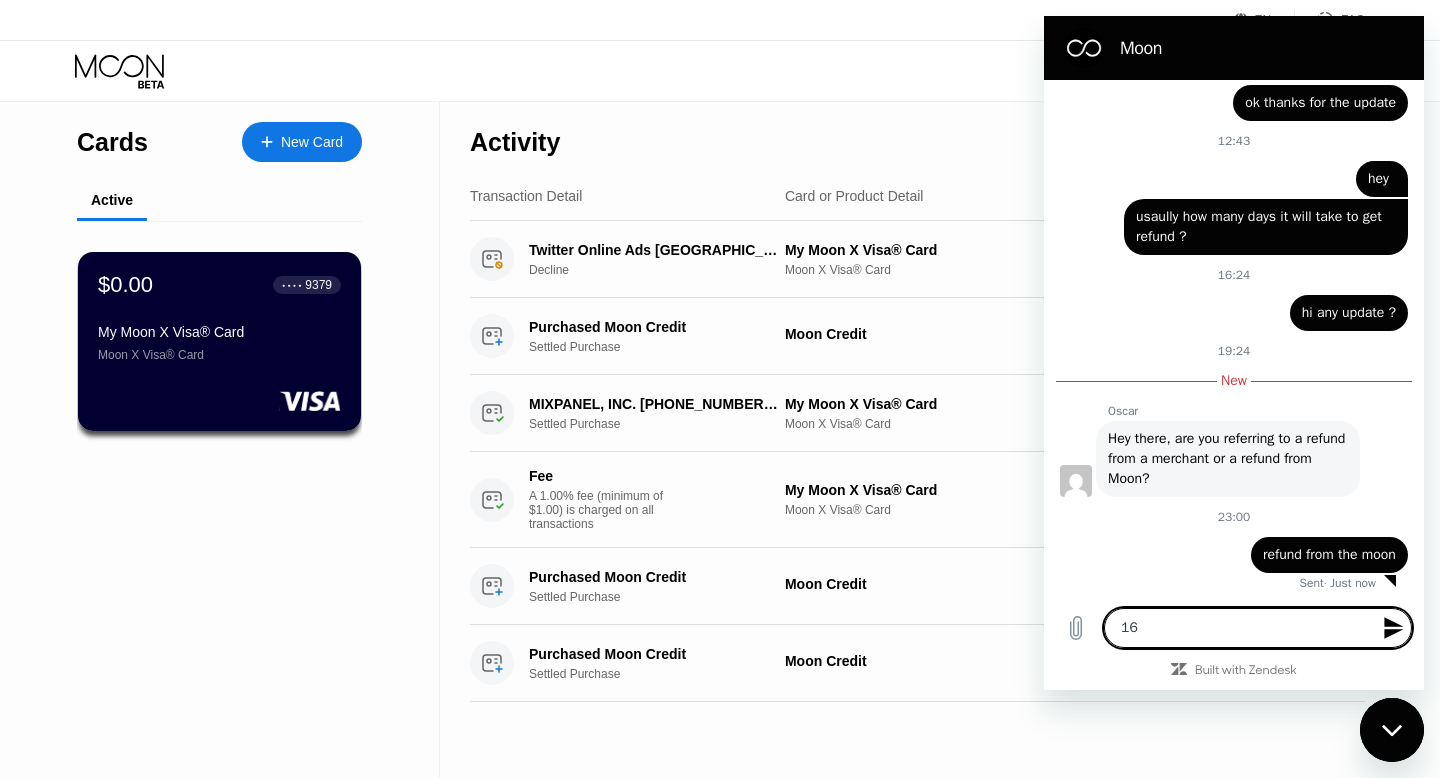 type on "161" 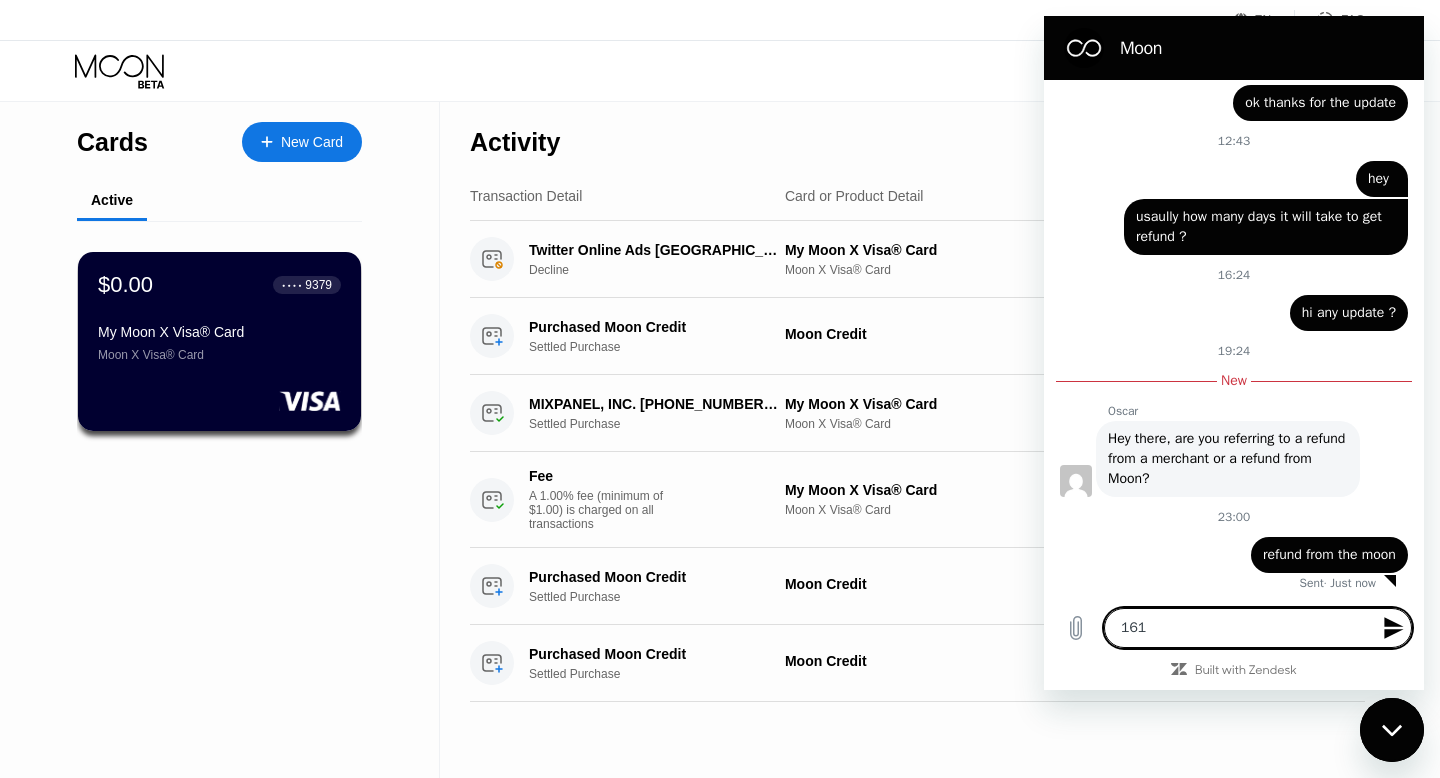 type on "161" 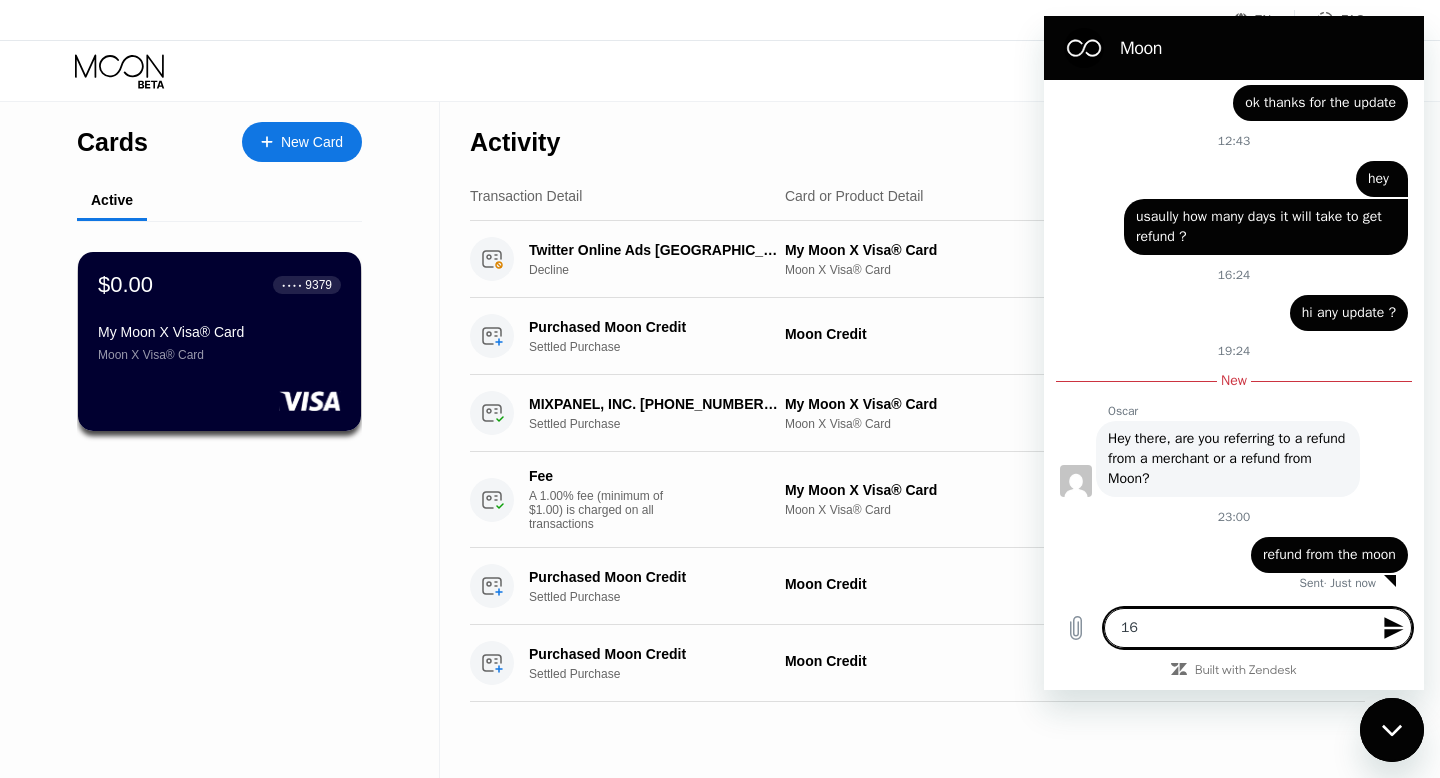type on "1" 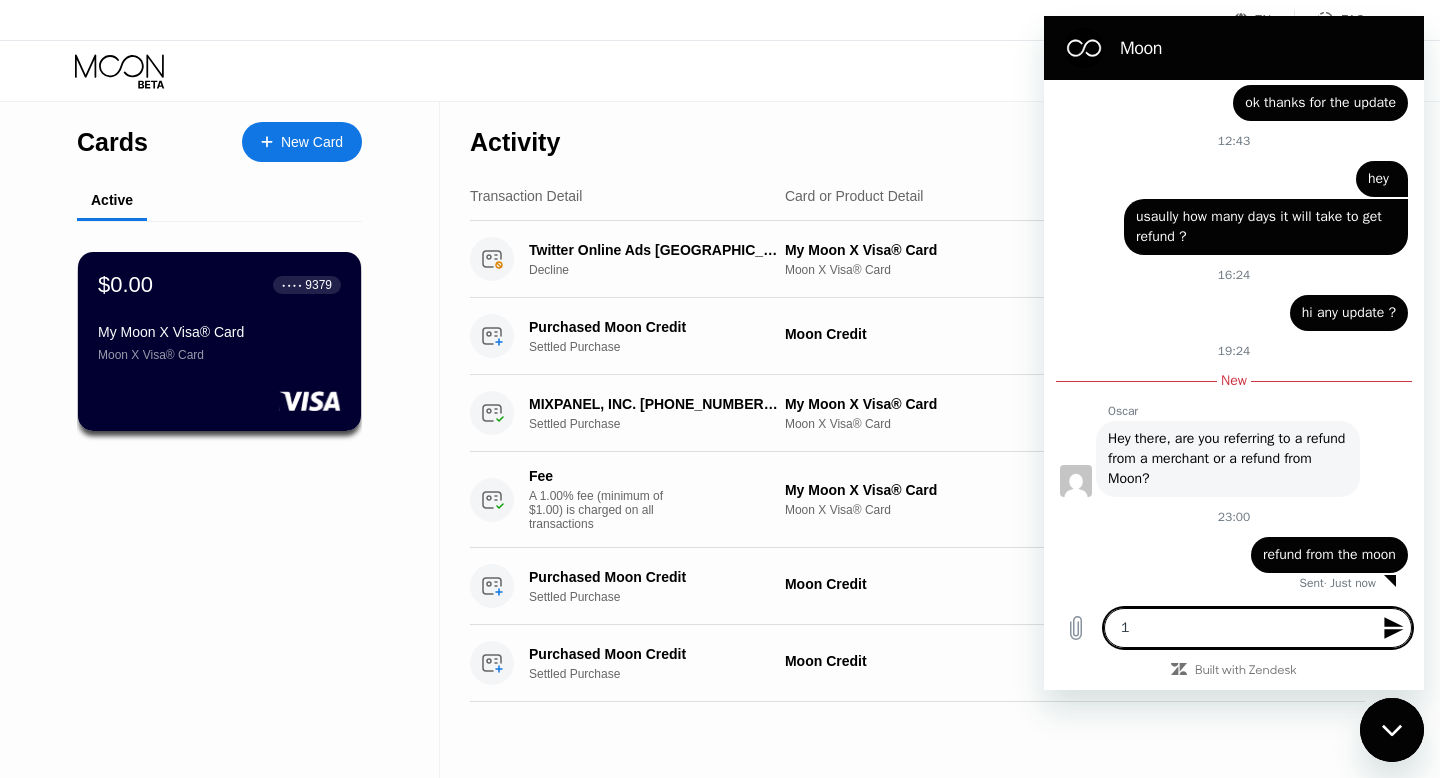 type 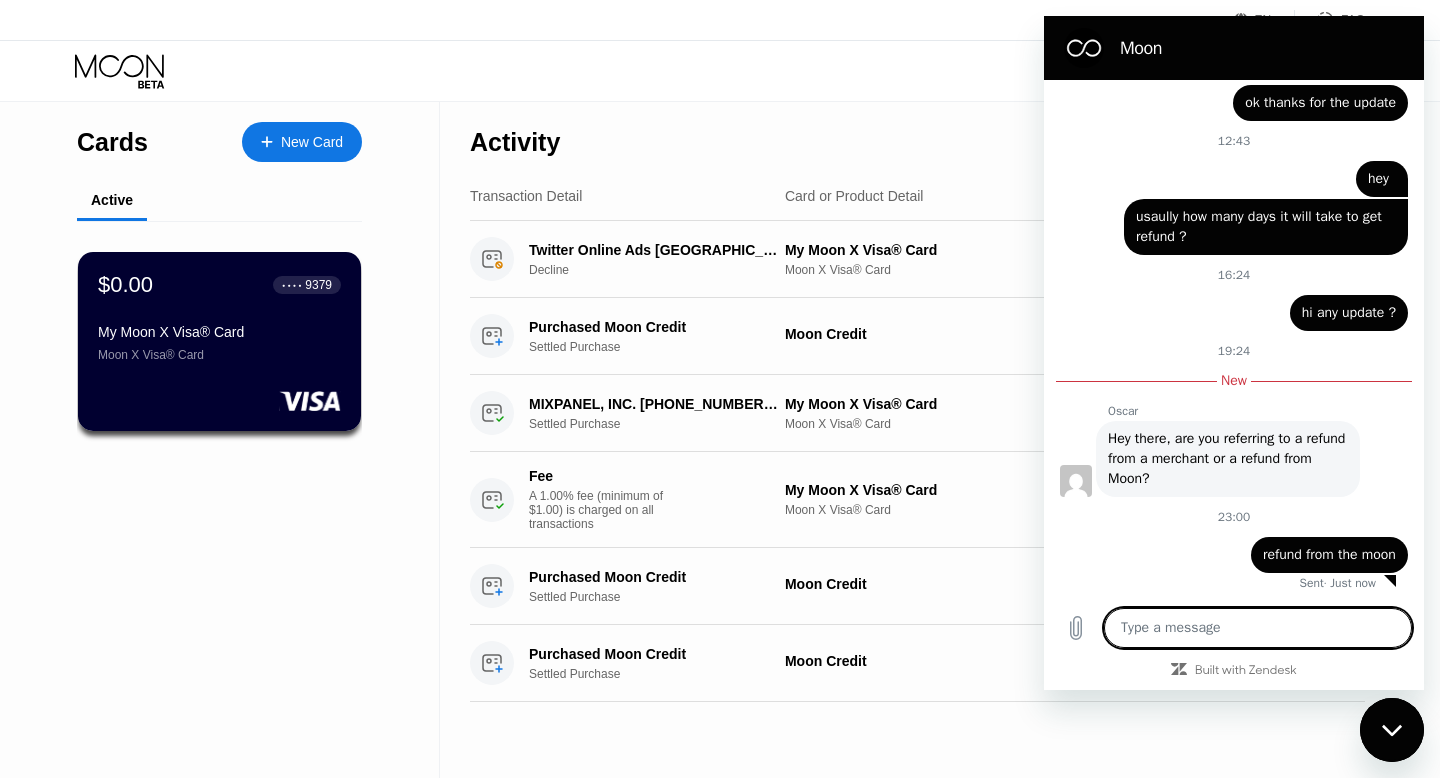 type on "$" 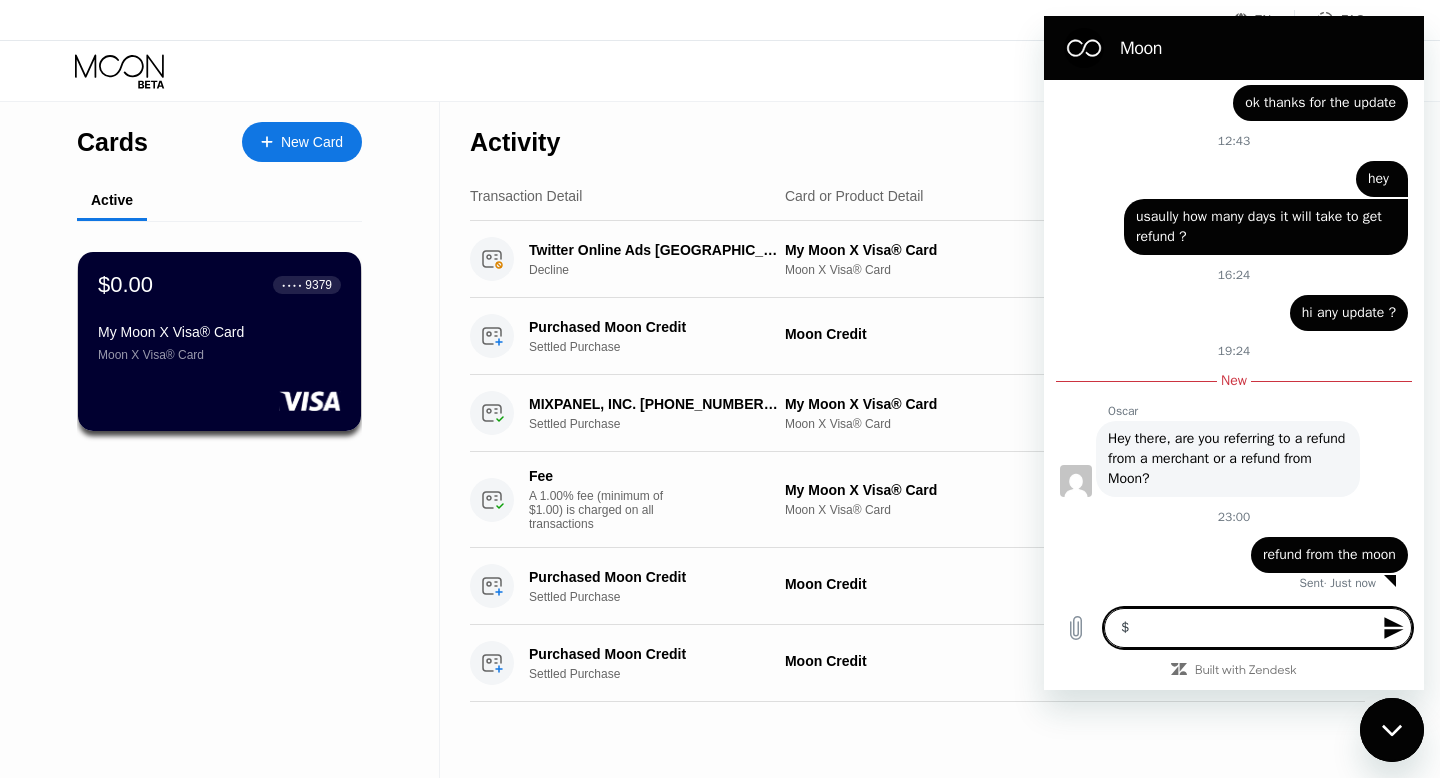 type on "$1" 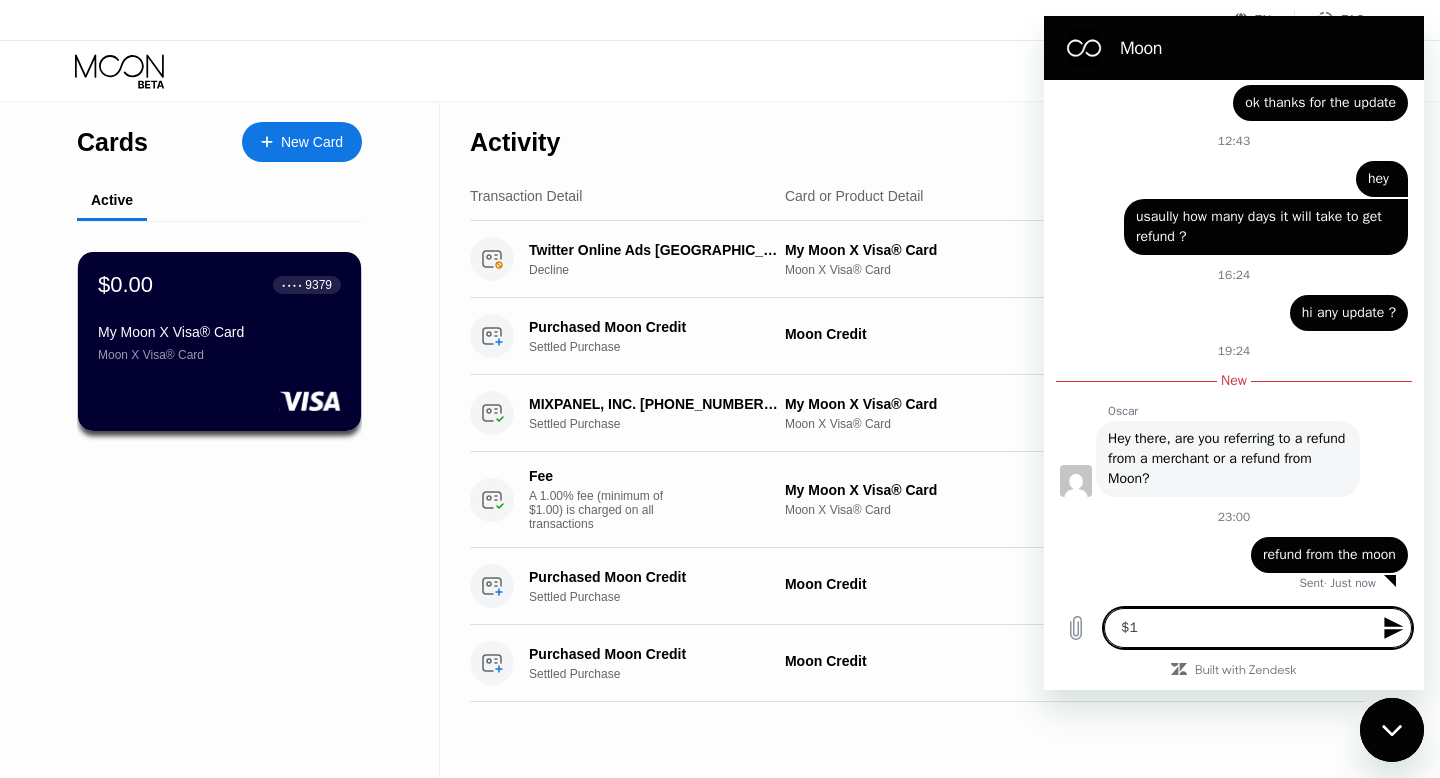 type on "$16" 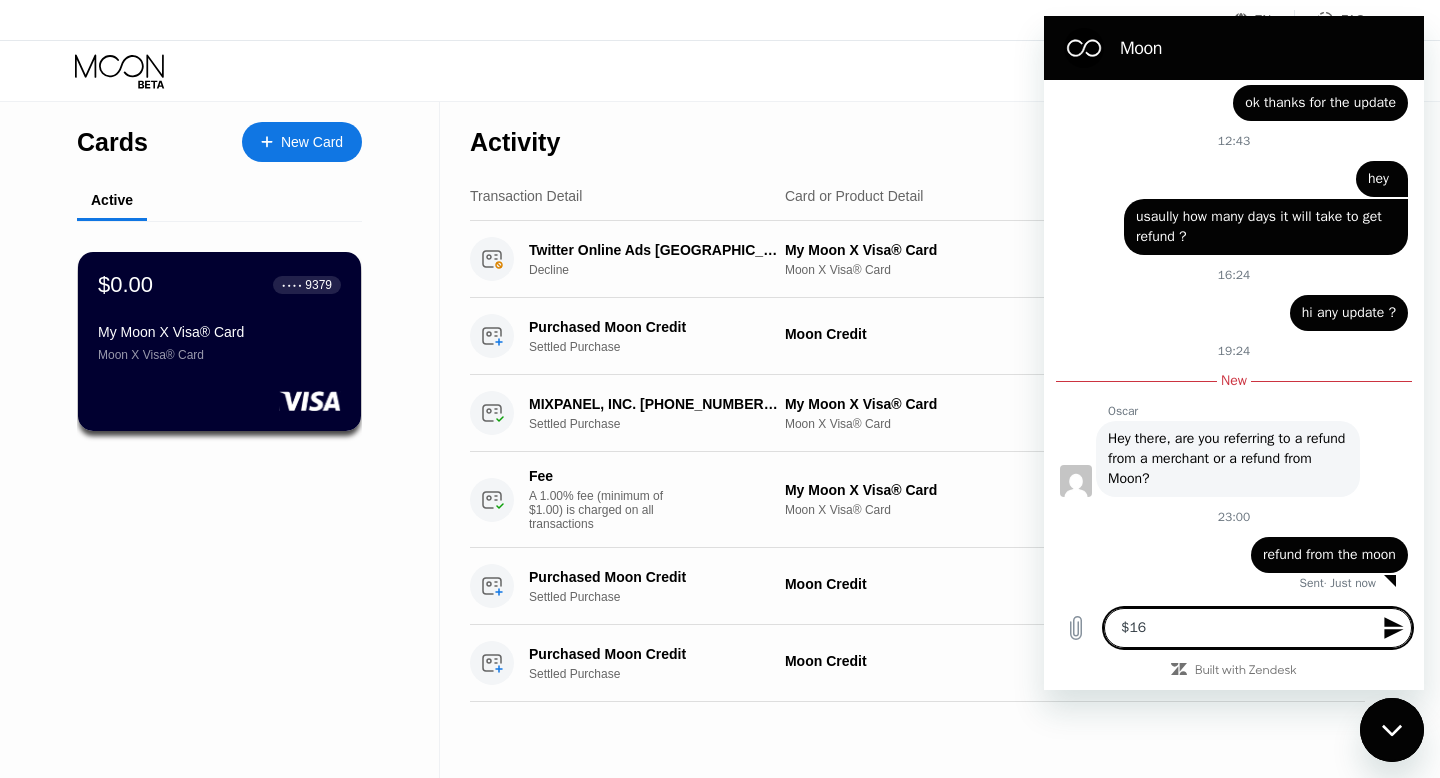 type on "$161" 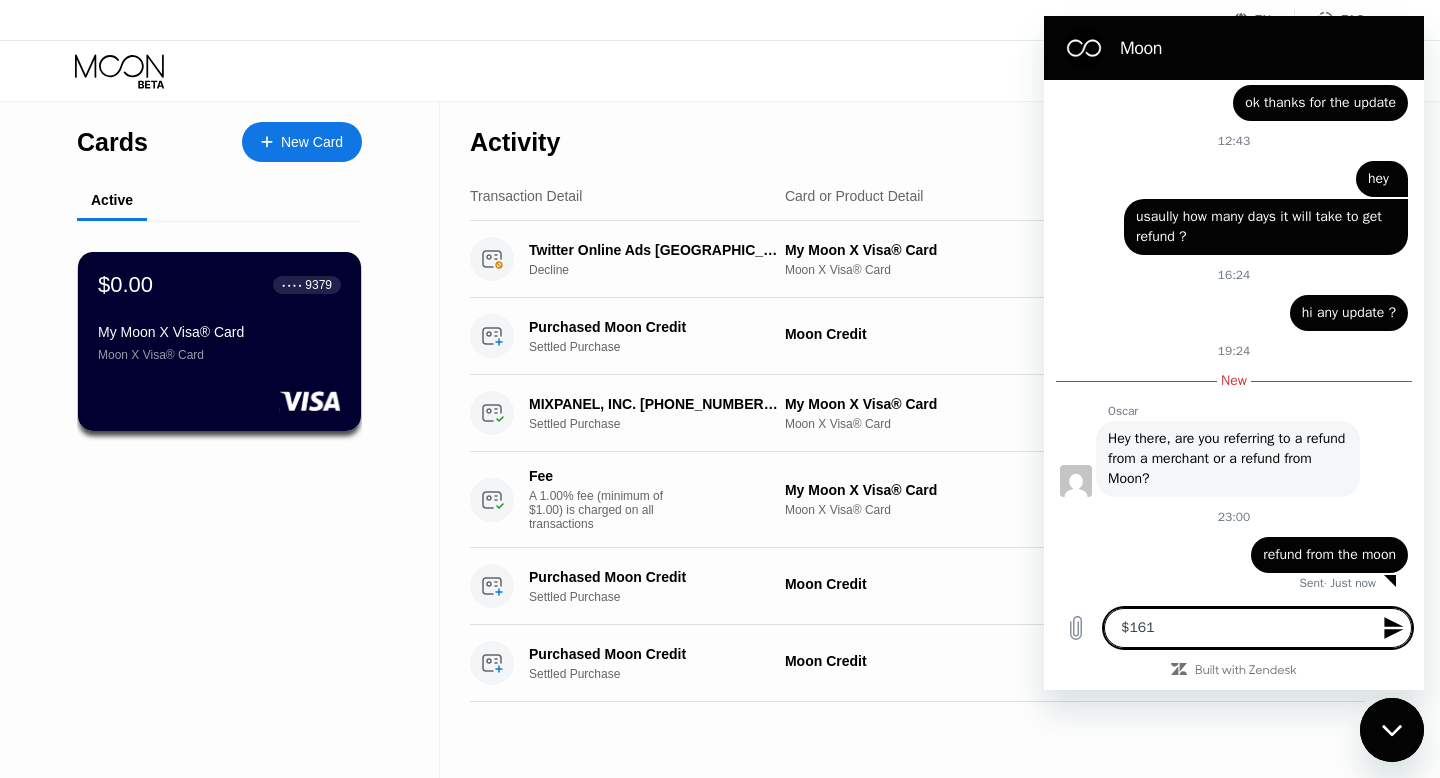 type 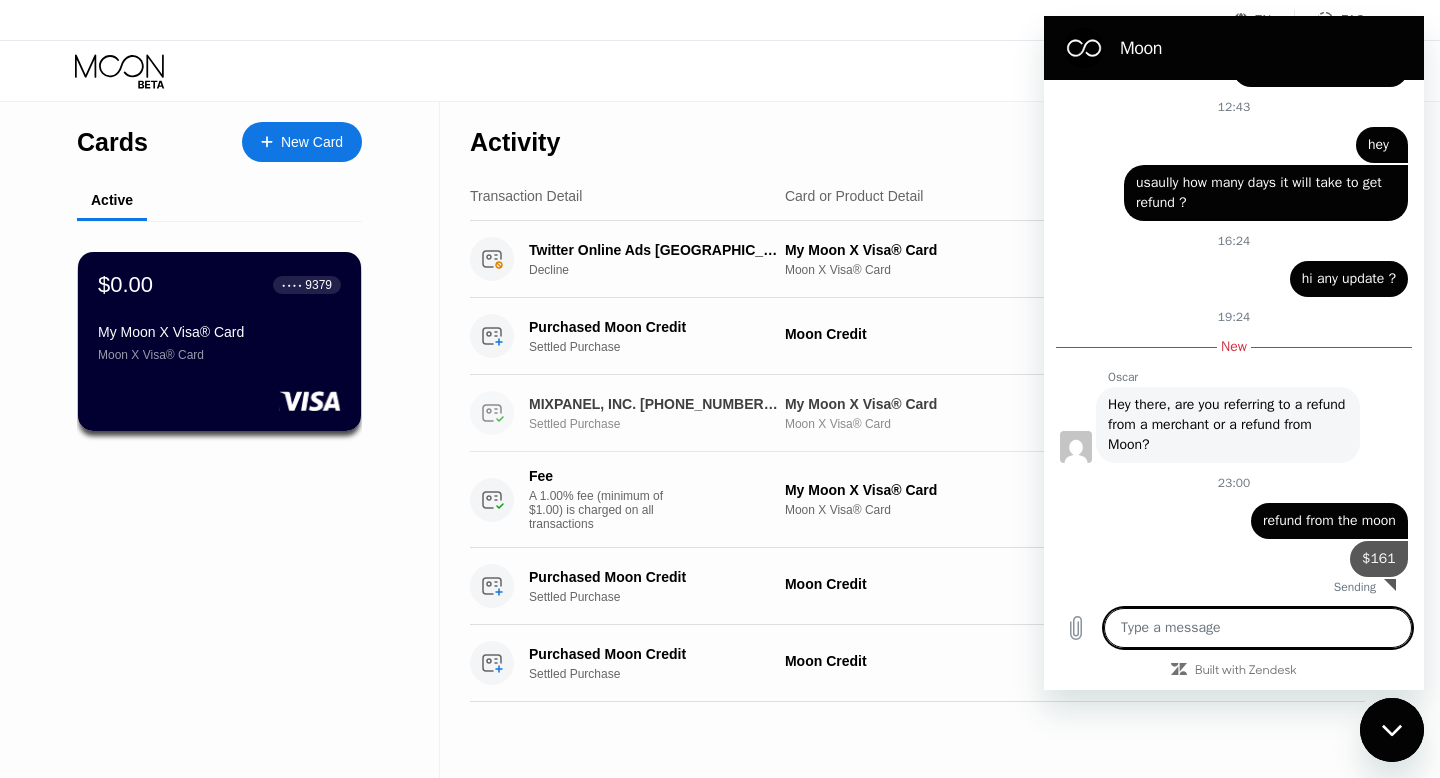 scroll, scrollTop: 1697, scrollLeft: 0, axis: vertical 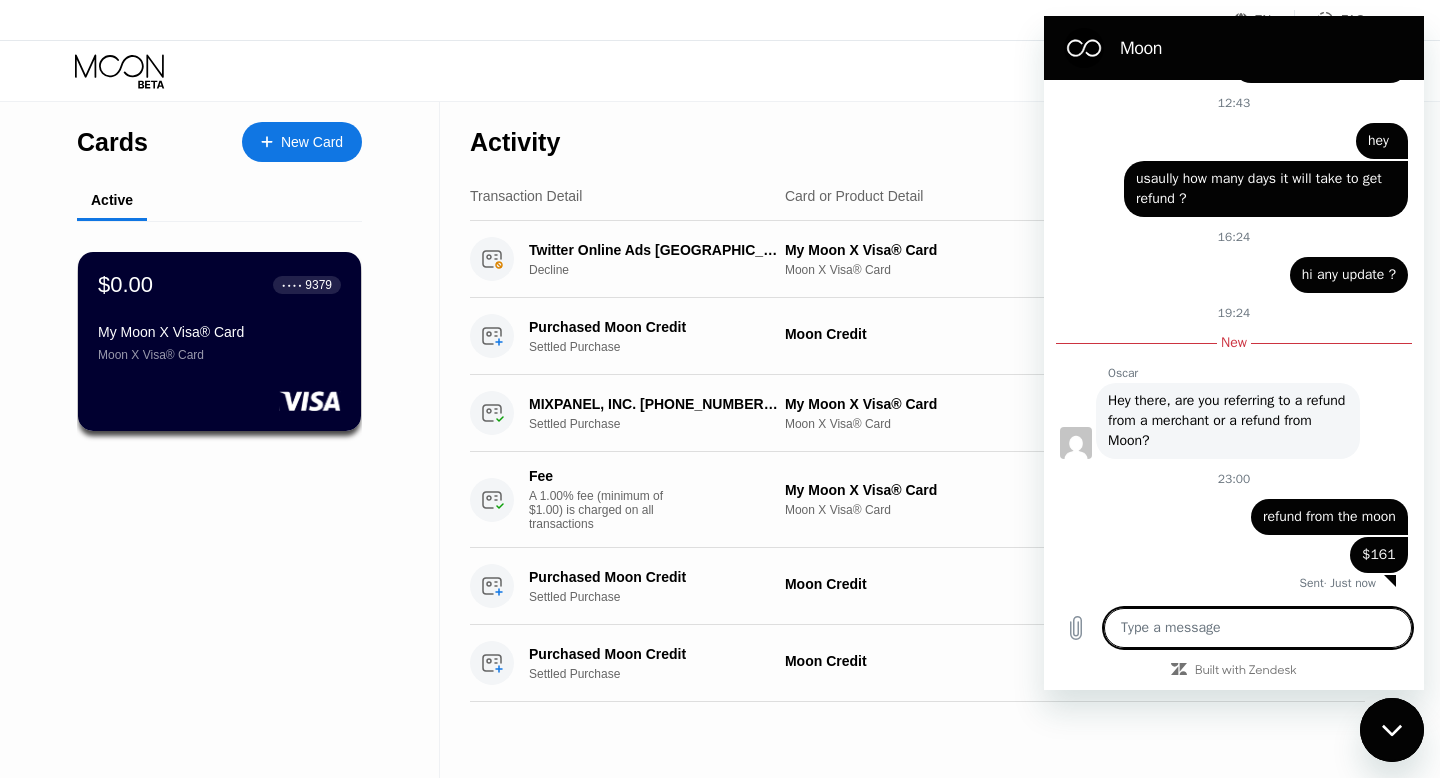 click on "Visa Monthly Spend Limit $434.55 / $4,000.00 $0.00 Moon Credit AK [EMAIL_ADDRESS][DOMAIN_NAME]  Home Settings Support Careers About Us Log out Privacy policy Terms" at bounding box center [720, 71] 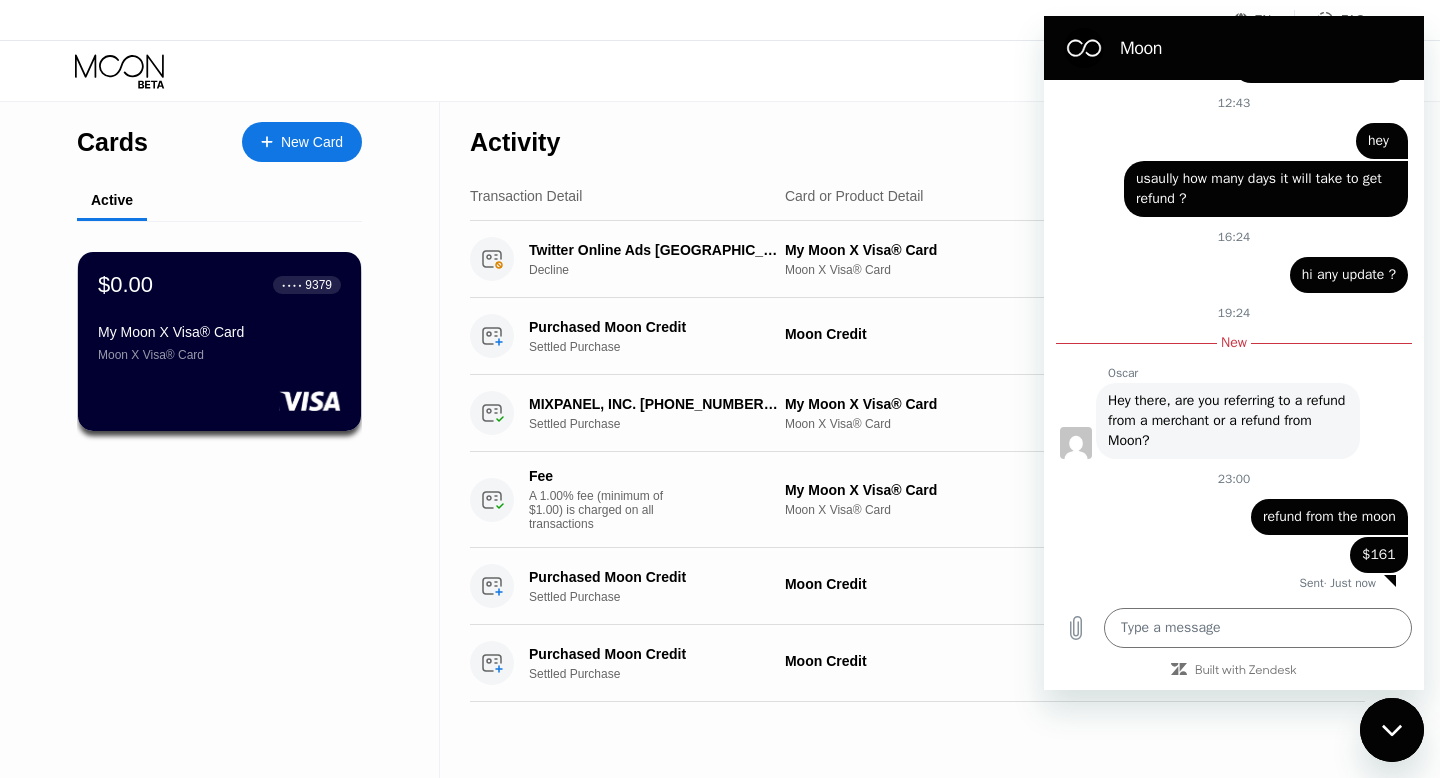 click on "Activity" at bounding box center [515, 142] 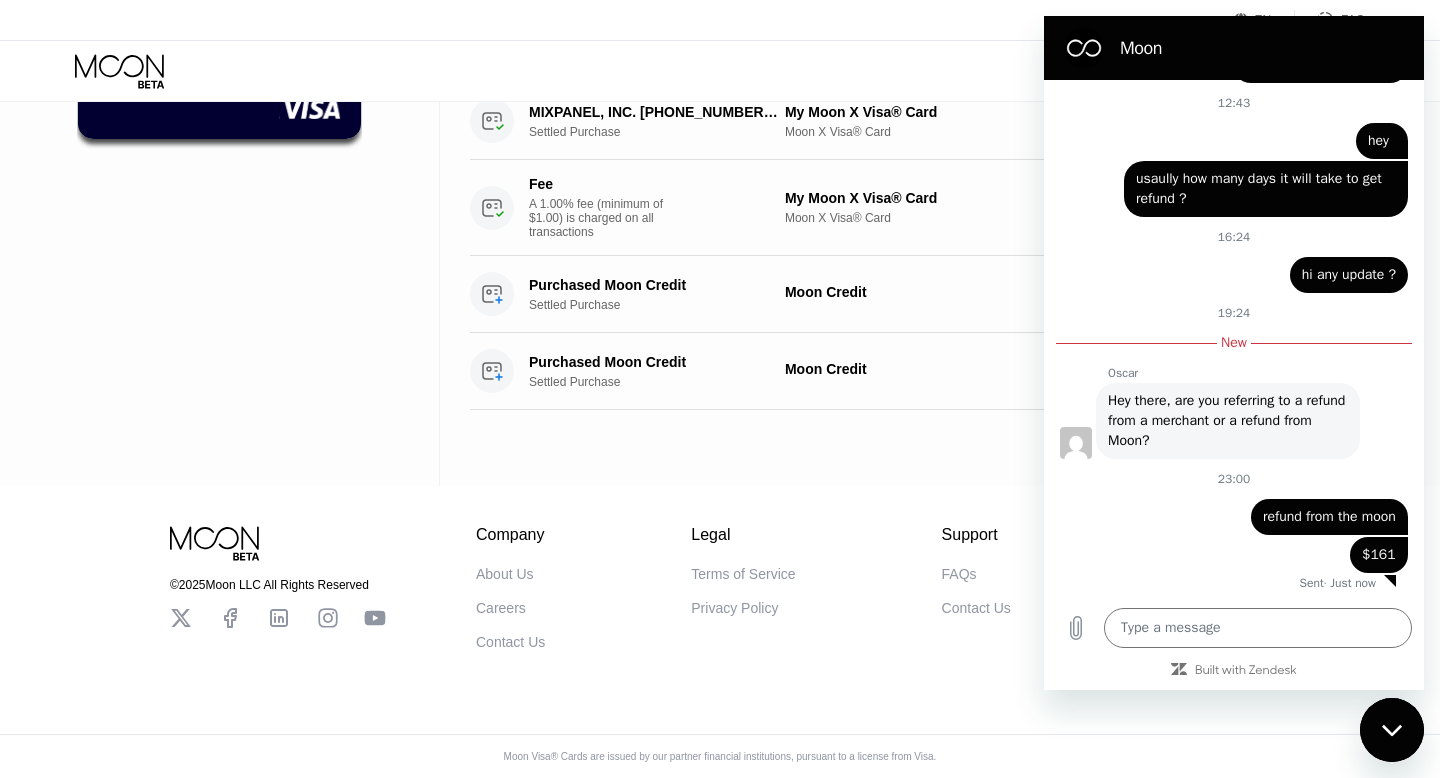 scroll, scrollTop: 0, scrollLeft: 0, axis: both 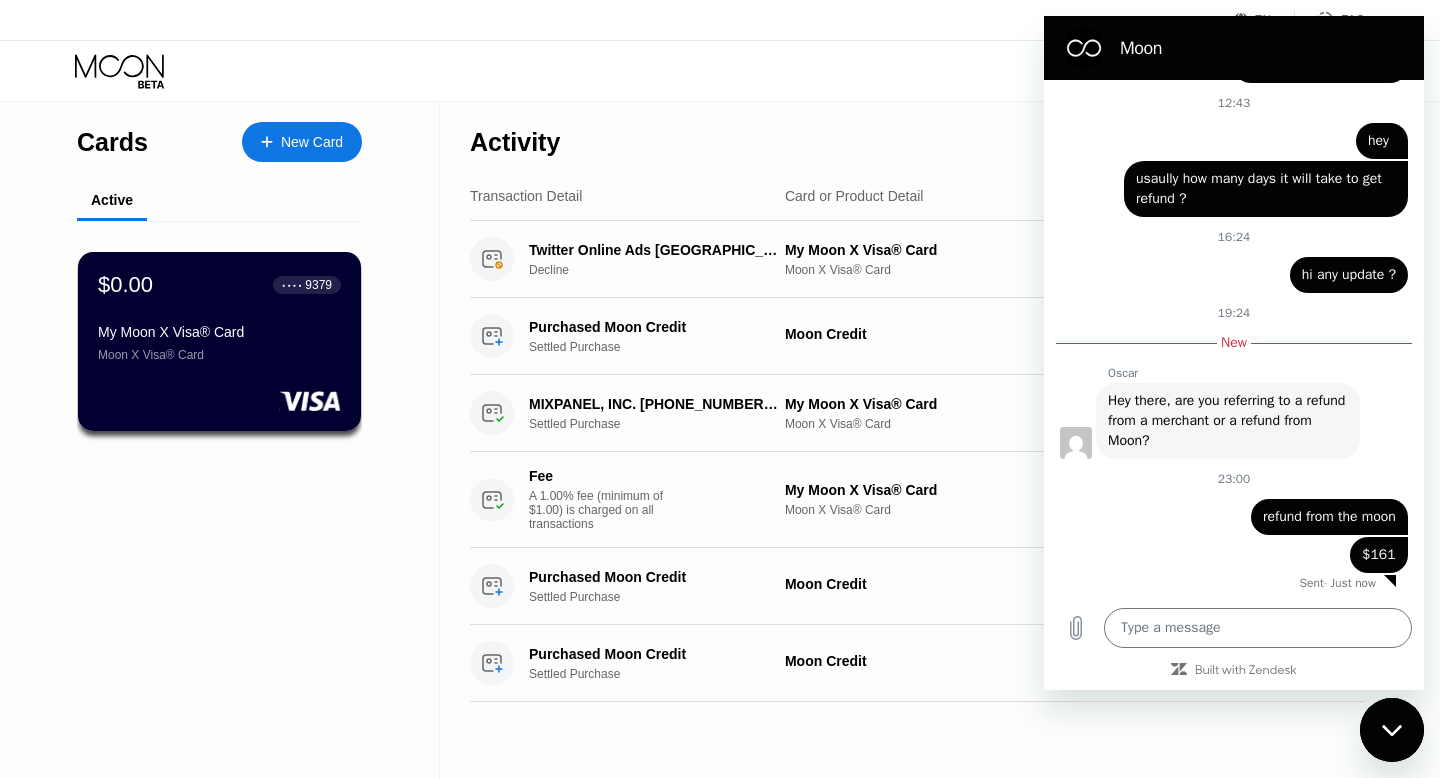 click at bounding box center (1392, 730) 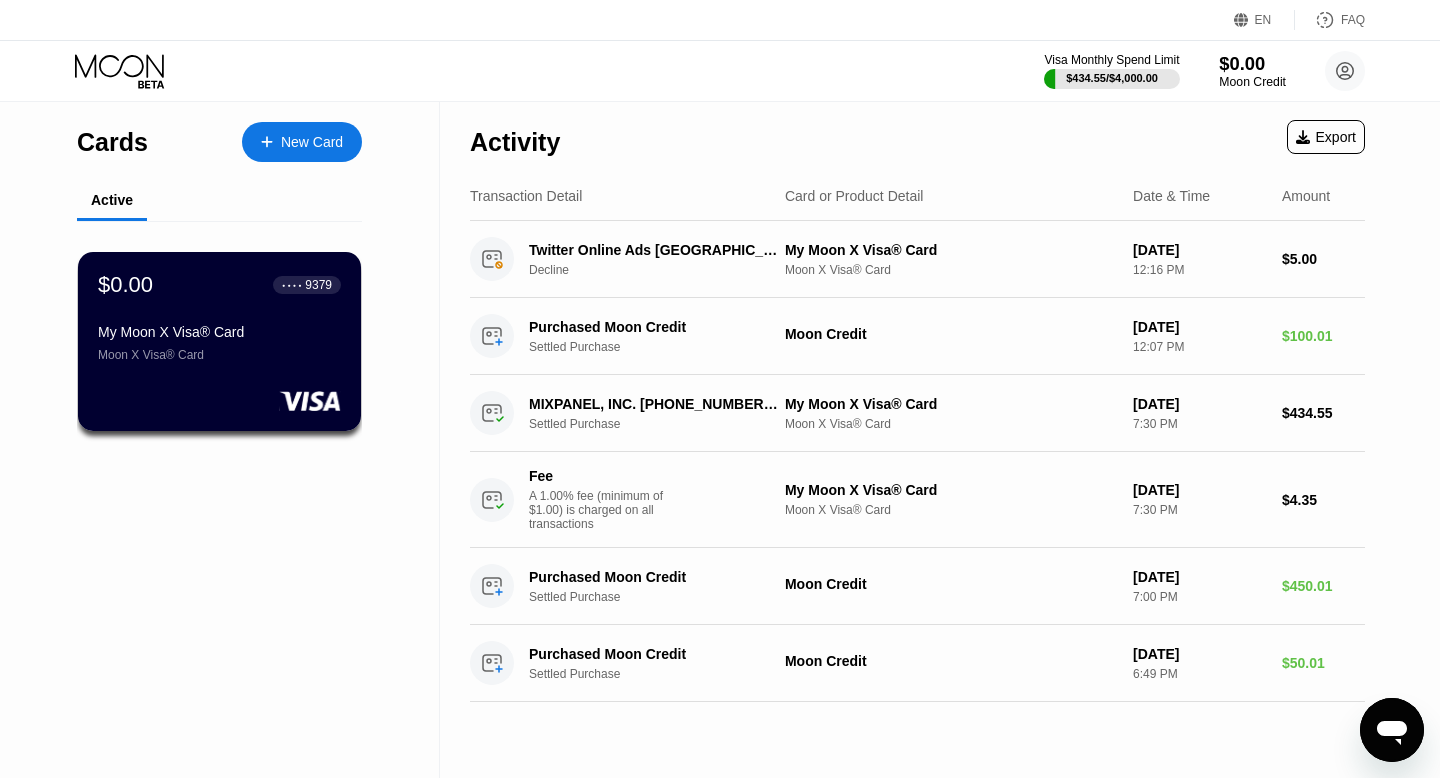 click on "$0.00" at bounding box center (1252, 63) 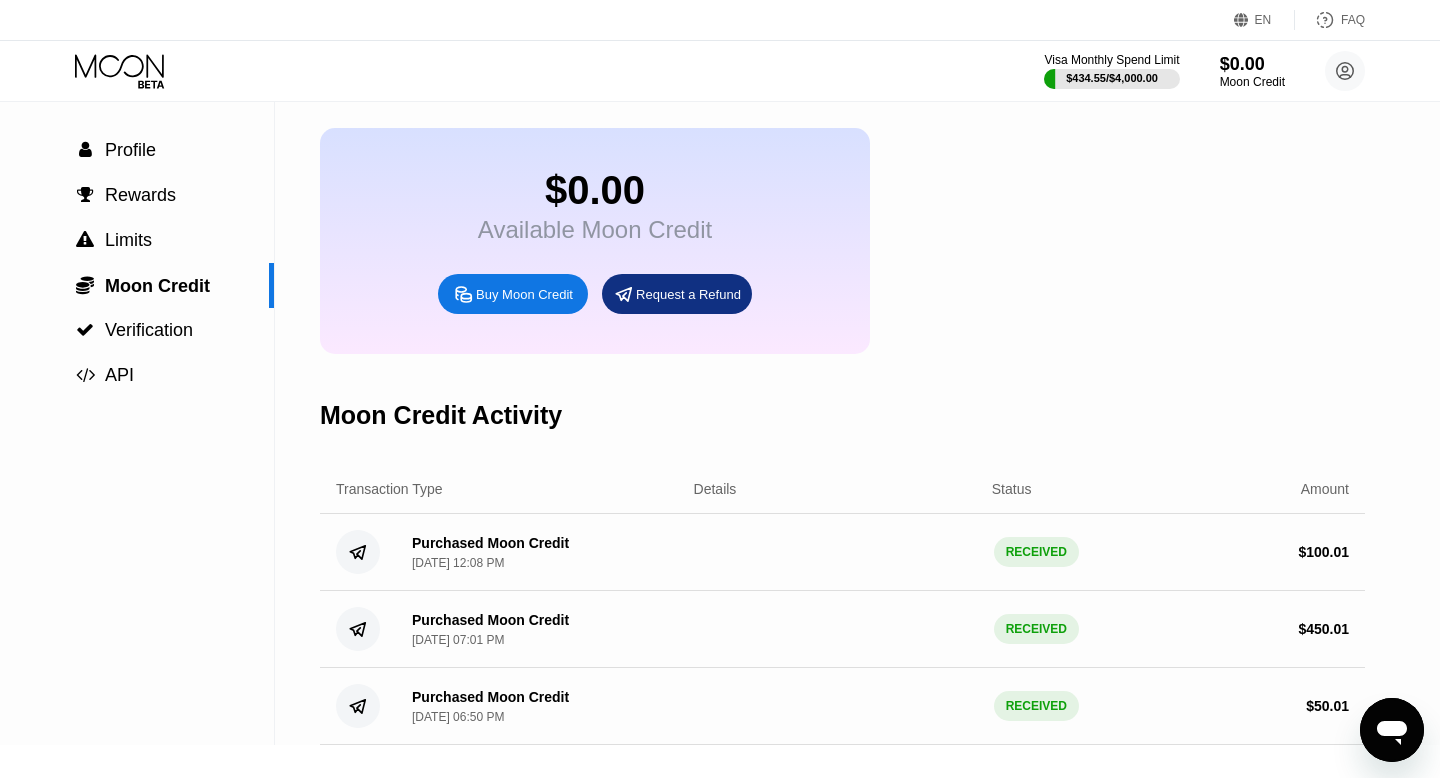 scroll, scrollTop: 77, scrollLeft: 0, axis: vertical 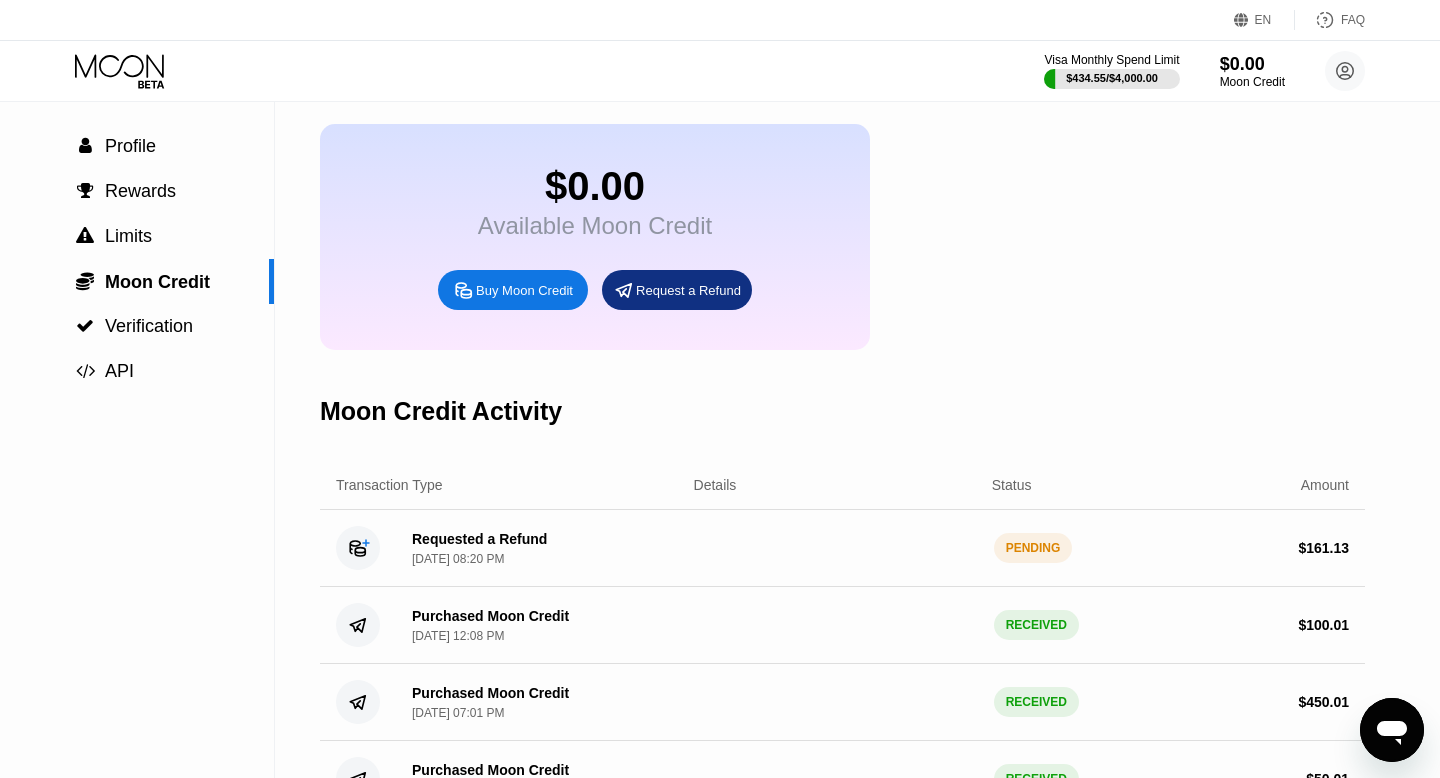 type on "x" 